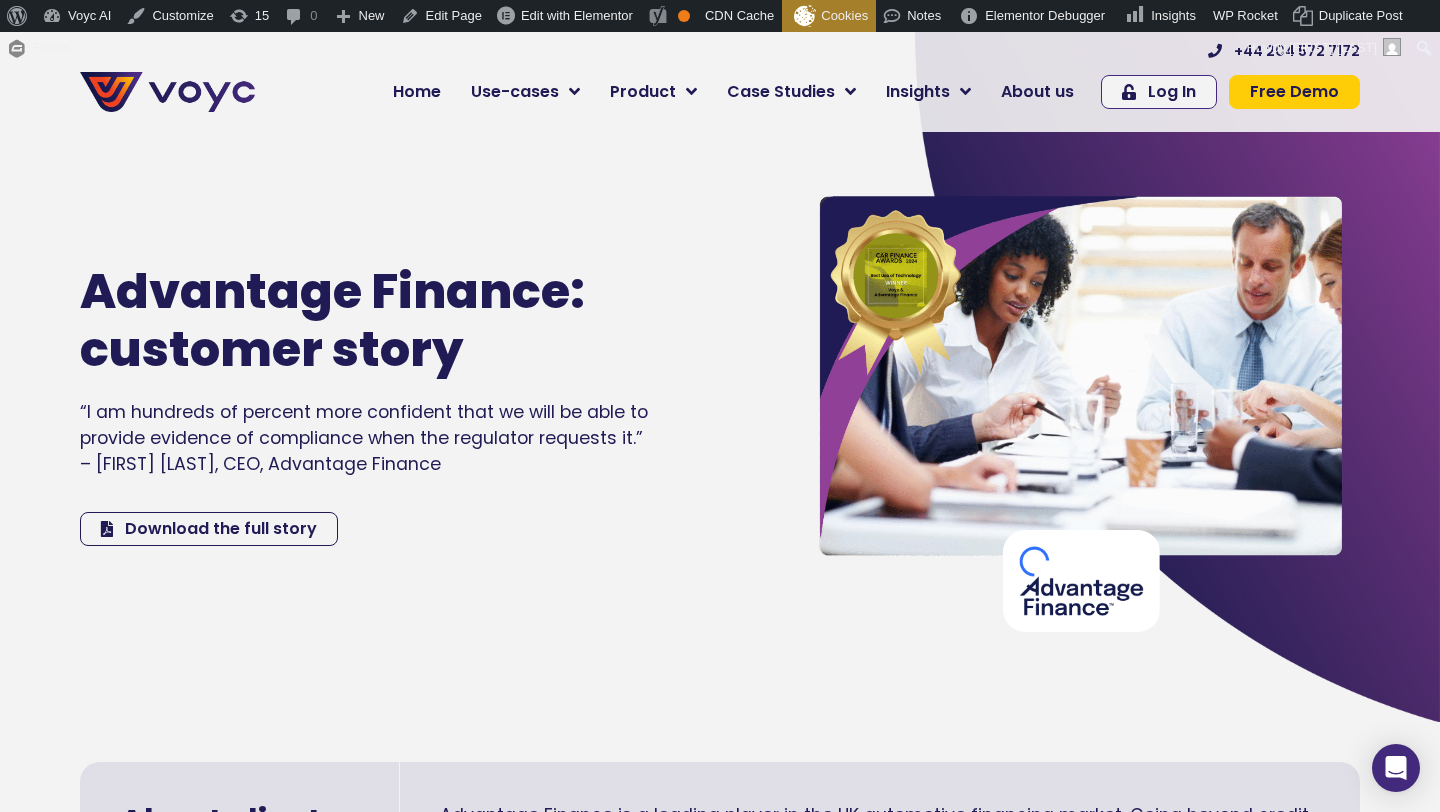 scroll, scrollTop: 0, scrollLeft: 0, axis: both 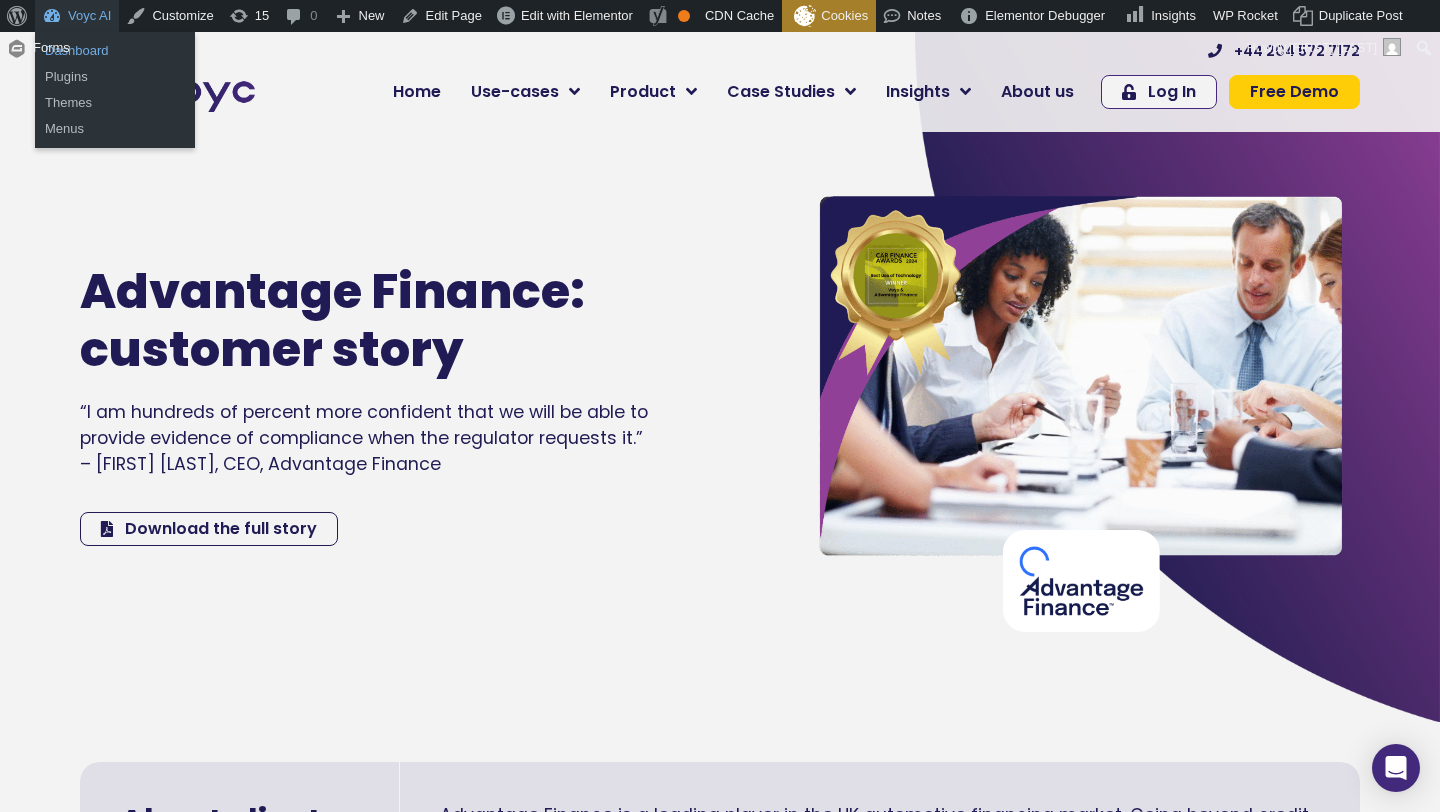 click on "Dashboard" at bounding box center [115, 51] 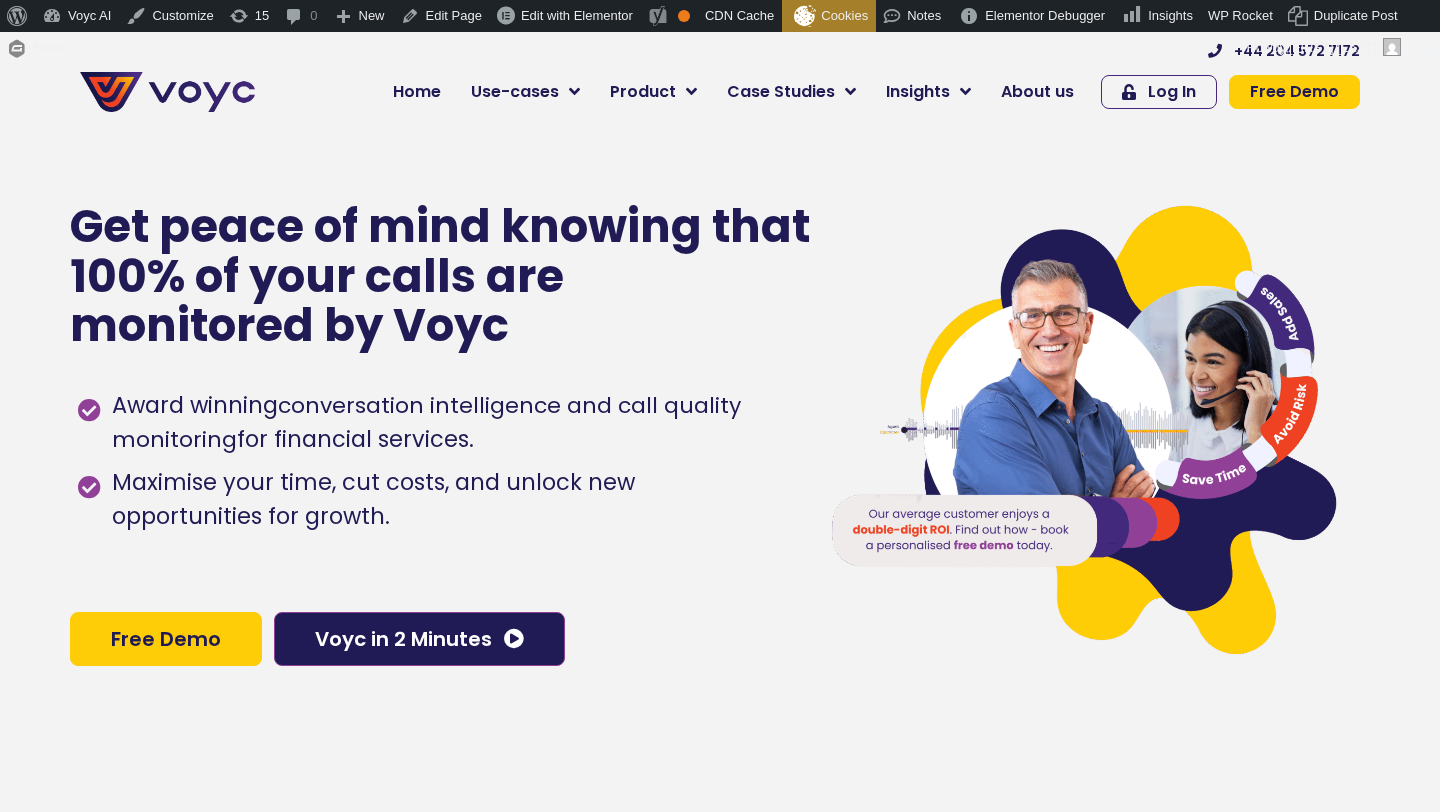 scroll, scrollTop: 0, scrollLeft: 0, axis: both 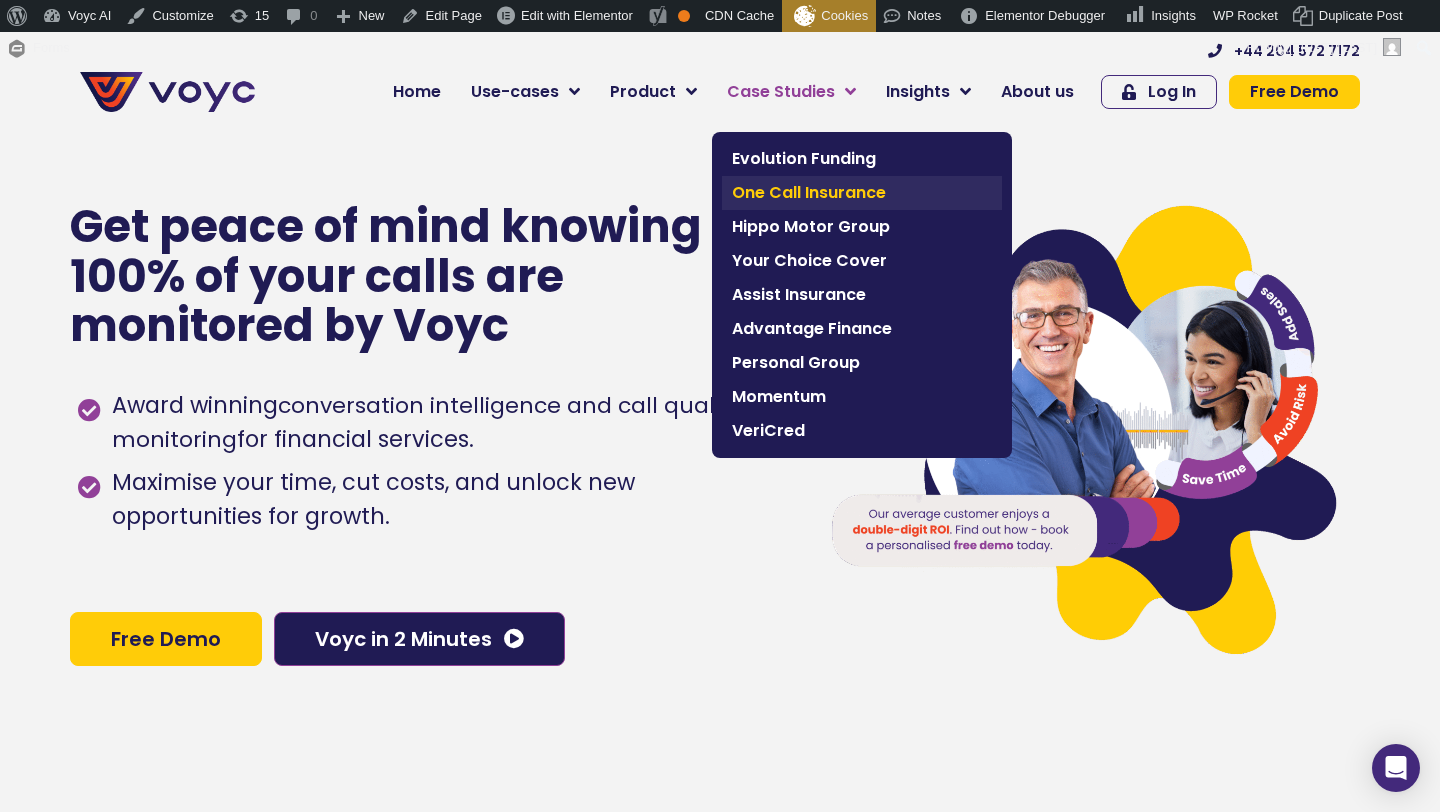click on "One Call Insurance" at bounding box center [862, 193] 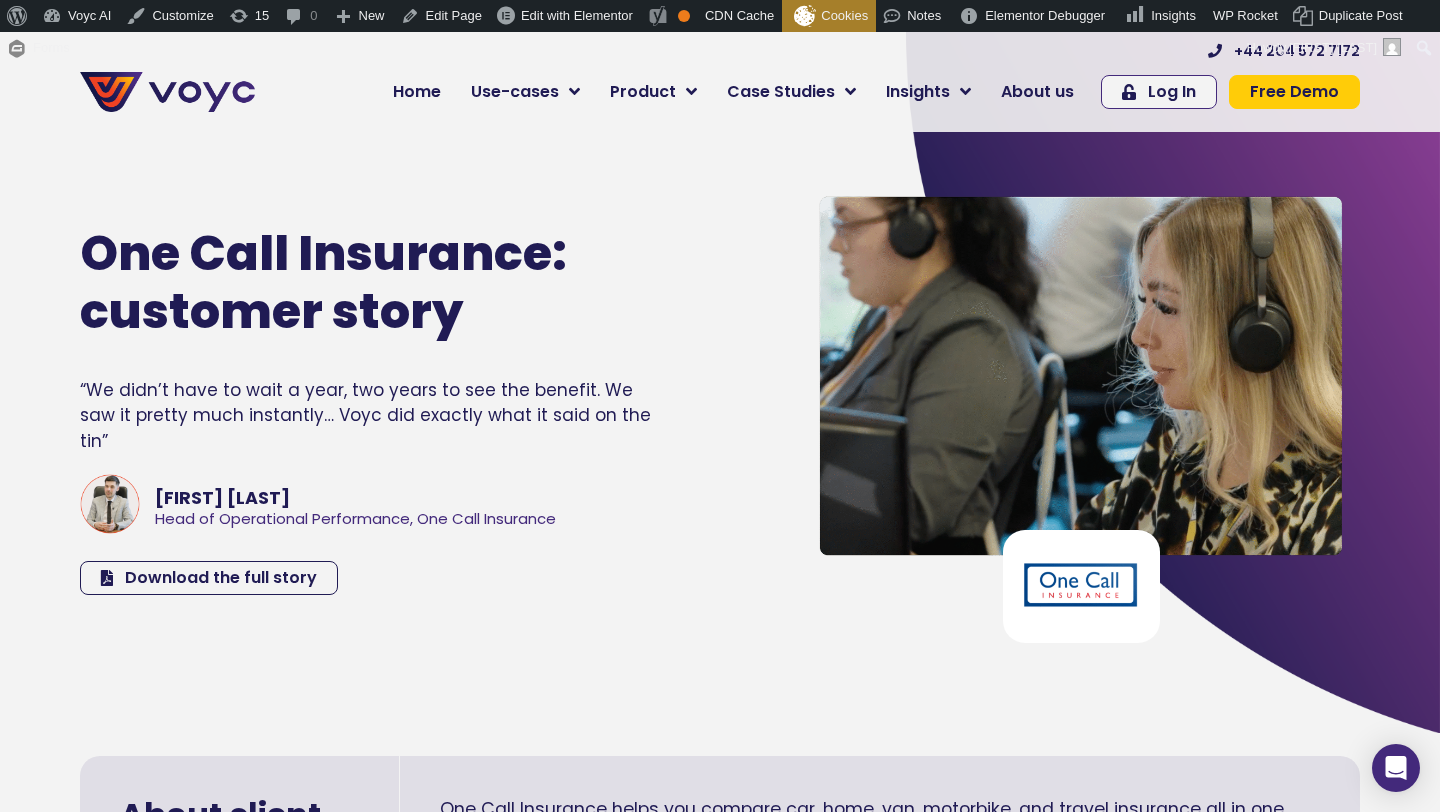scroll, scrollTop: 0, scrollLeft: 0, axis: both 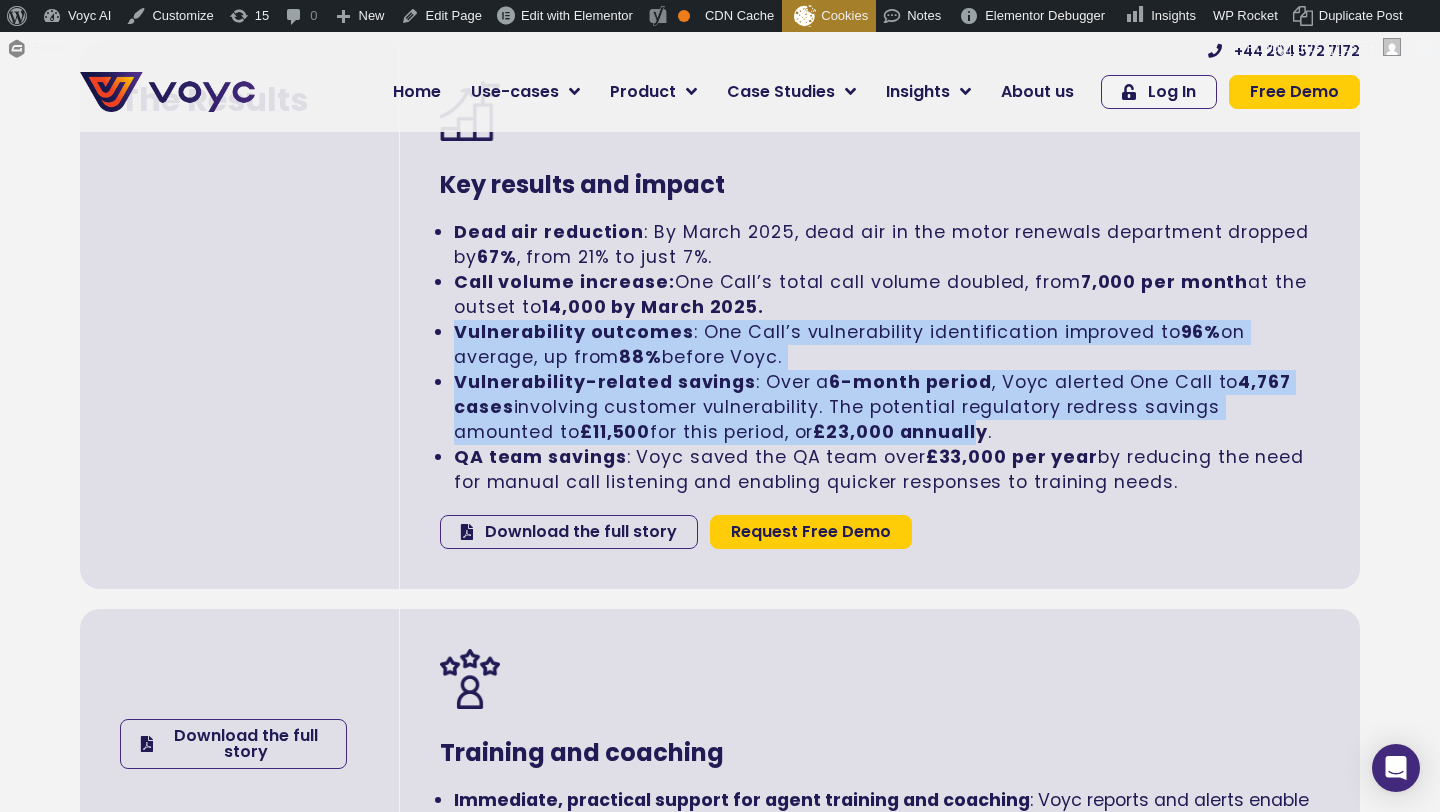 drag, startPoint x: 459, startPoint y: 330, endPoint x: 995, endPoint y: 432, distance: 545.6189 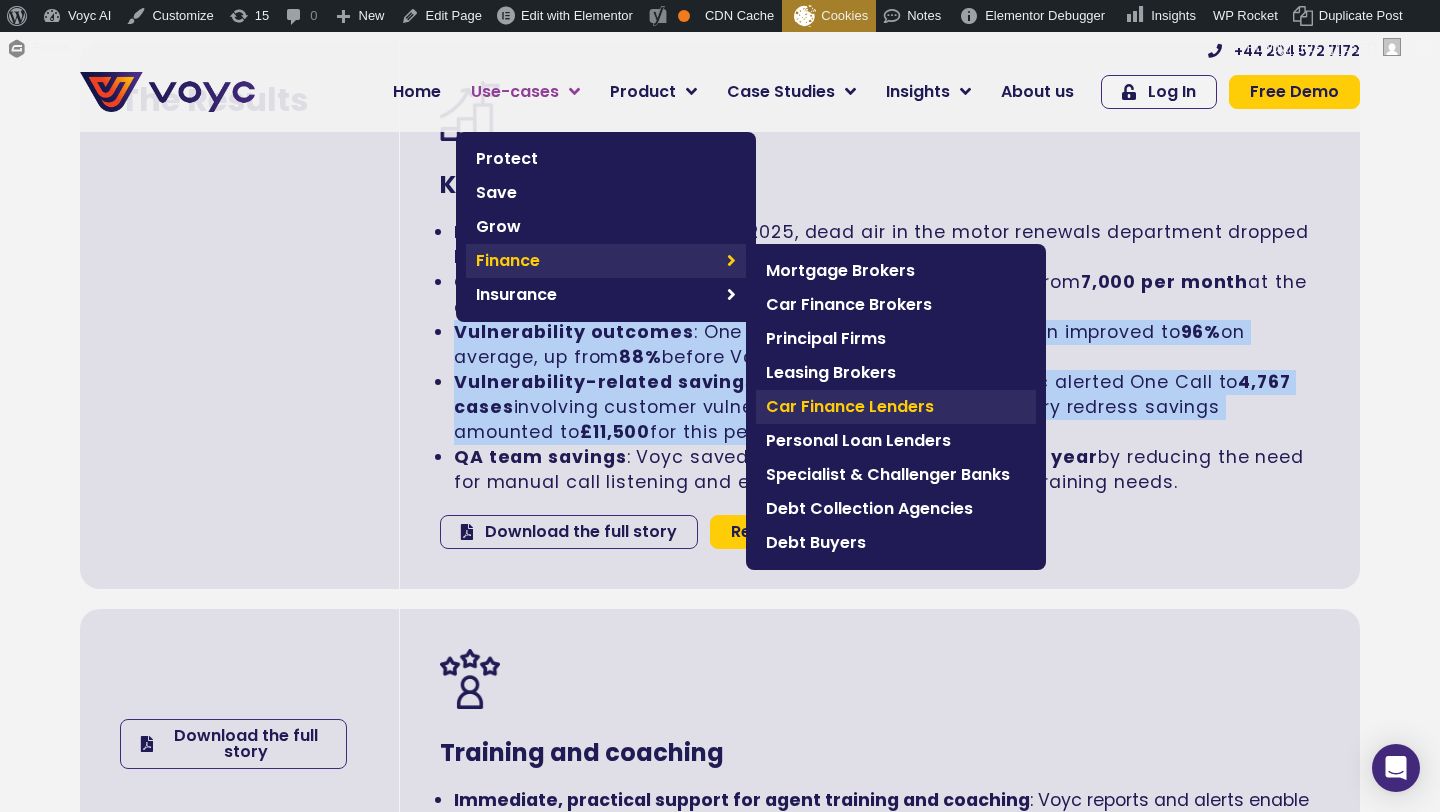 click on "Car Finance Lenders" at bounding box center [896, 407] 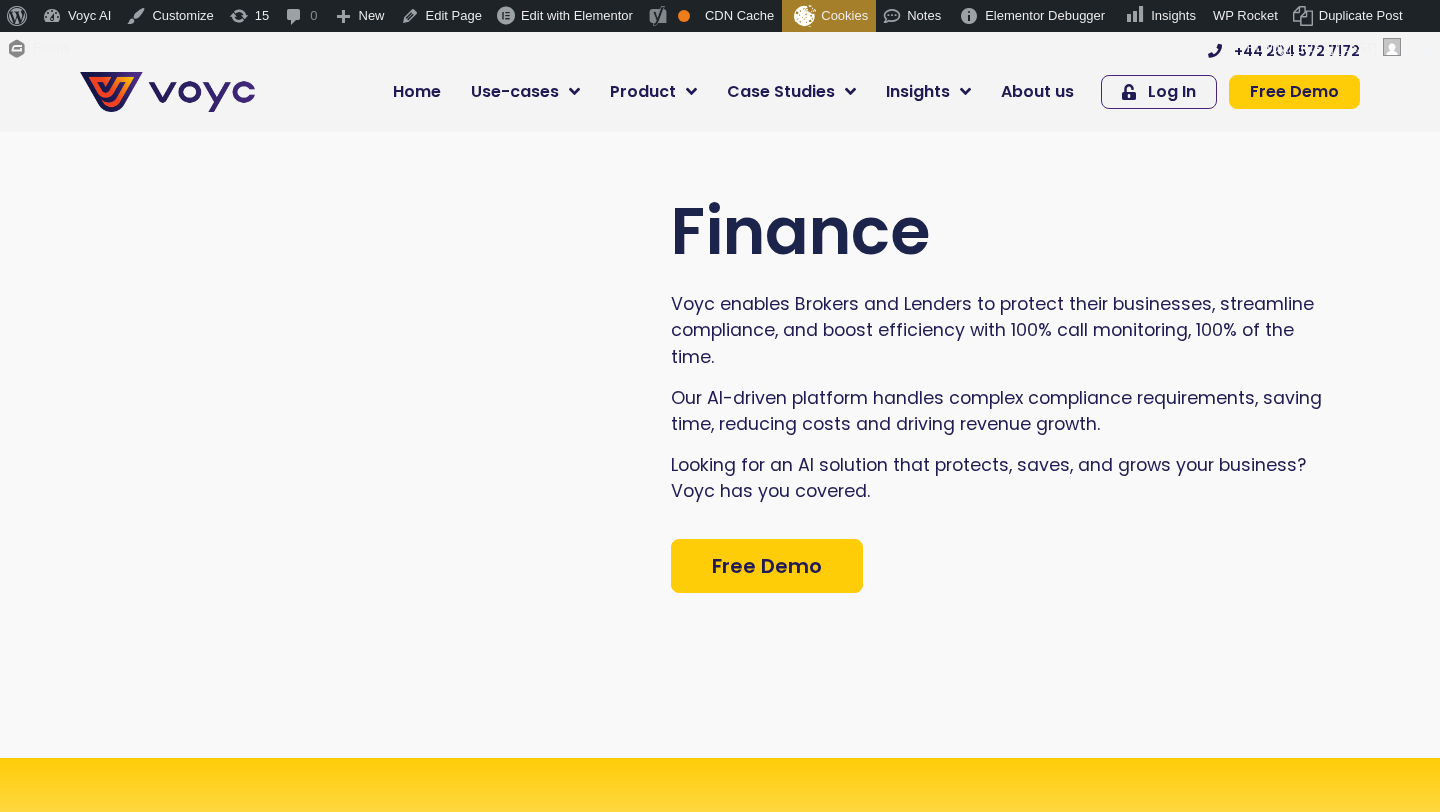 scroll, scrollTop: 2147, scrollLeft: 0, axis: vertical 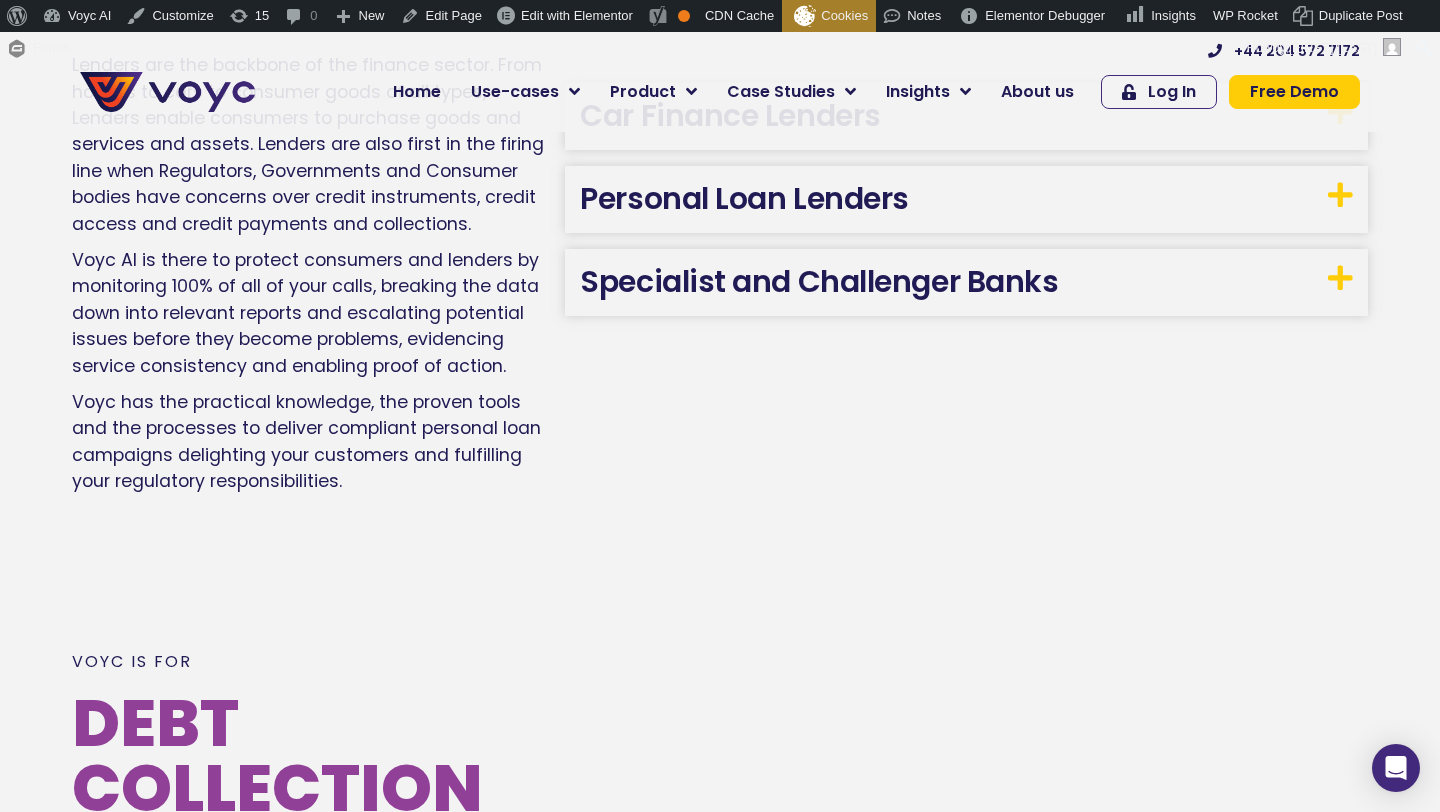 click on "Specialist and Challenger Banks" at bounding box center [819, 281] 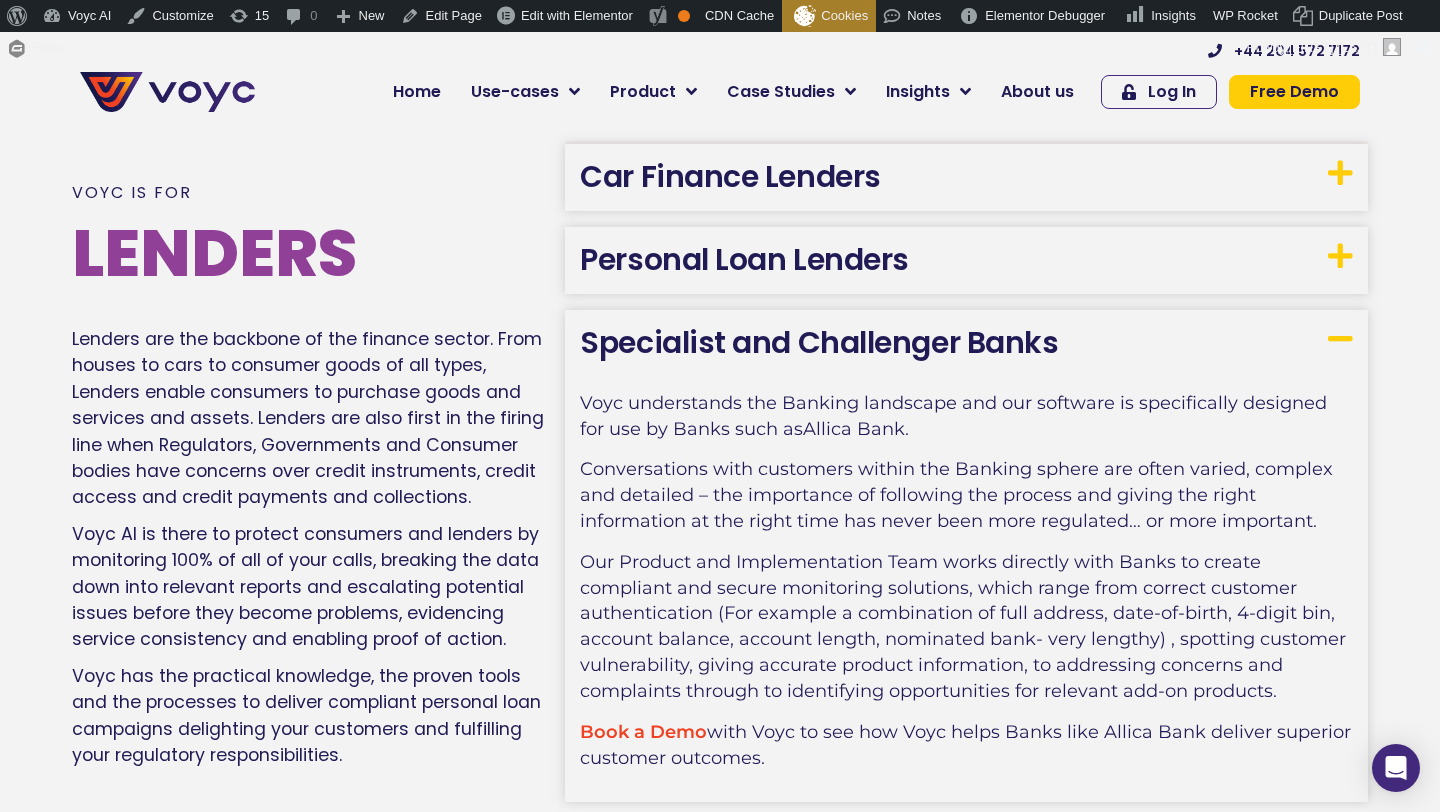 click on "Personal Loan Lenders" at bounding box center (744, 259) 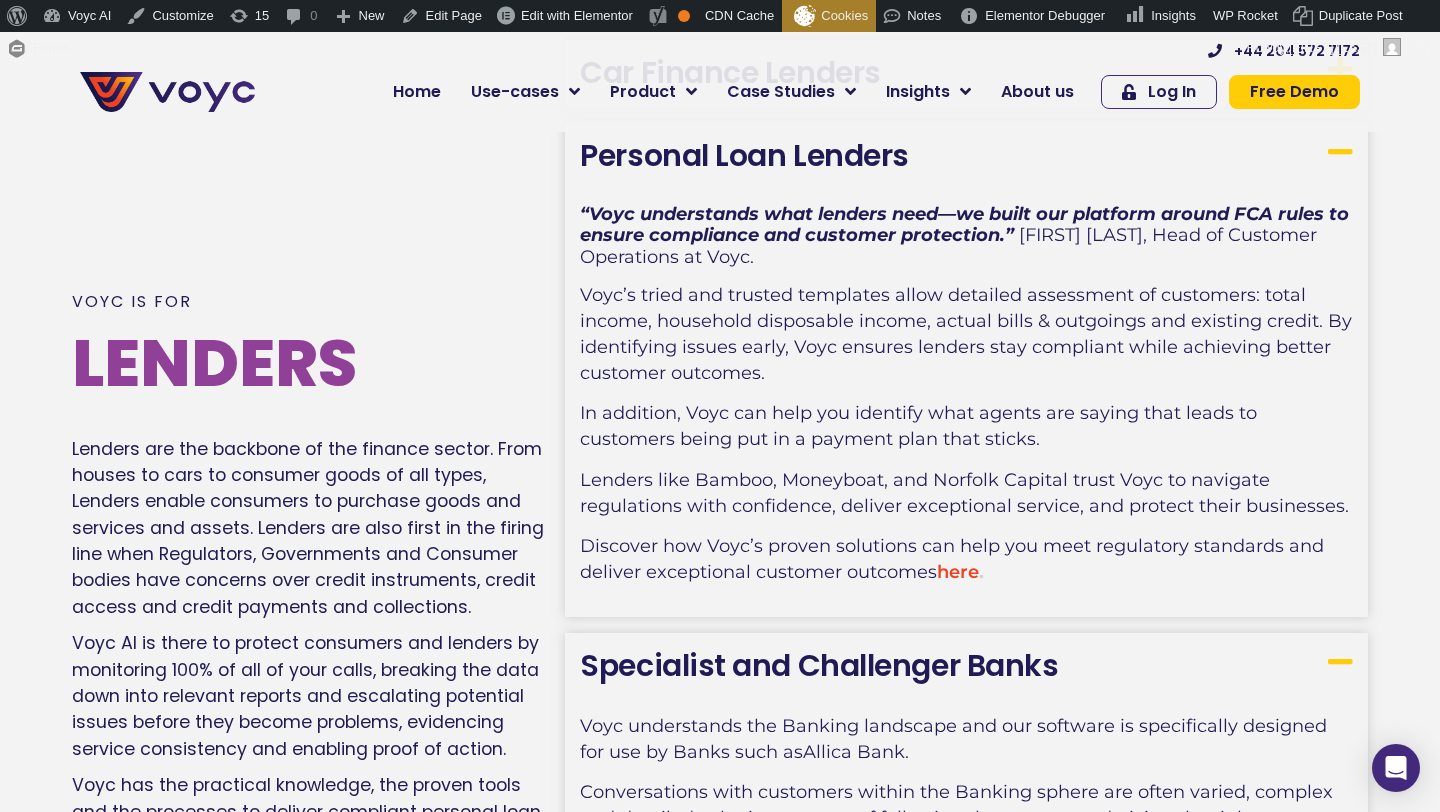 scroll, scrollTop: 2307, scrollLeft: 0, axis: vertical 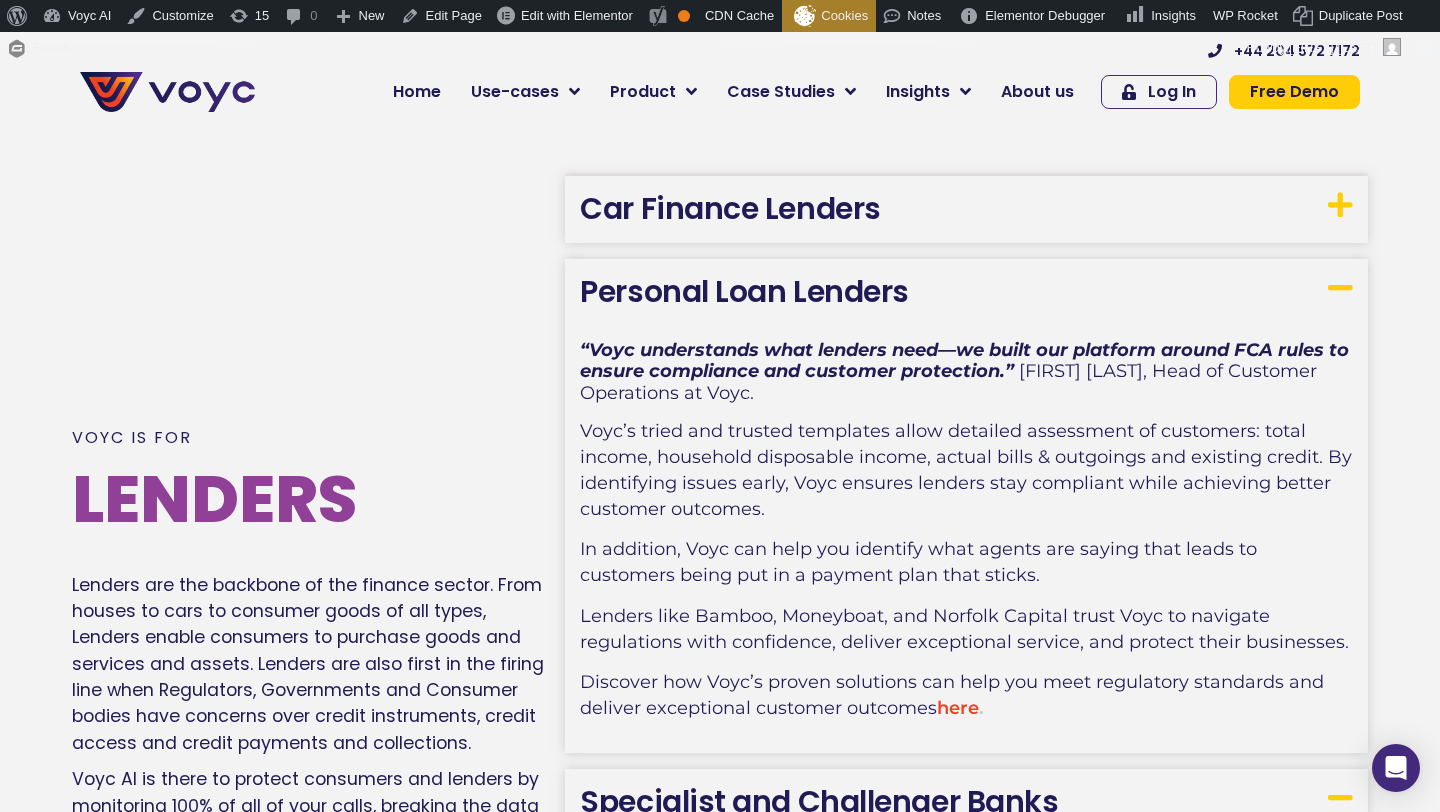click on "Car Finance Lenders" at bounding box center [730, 208] 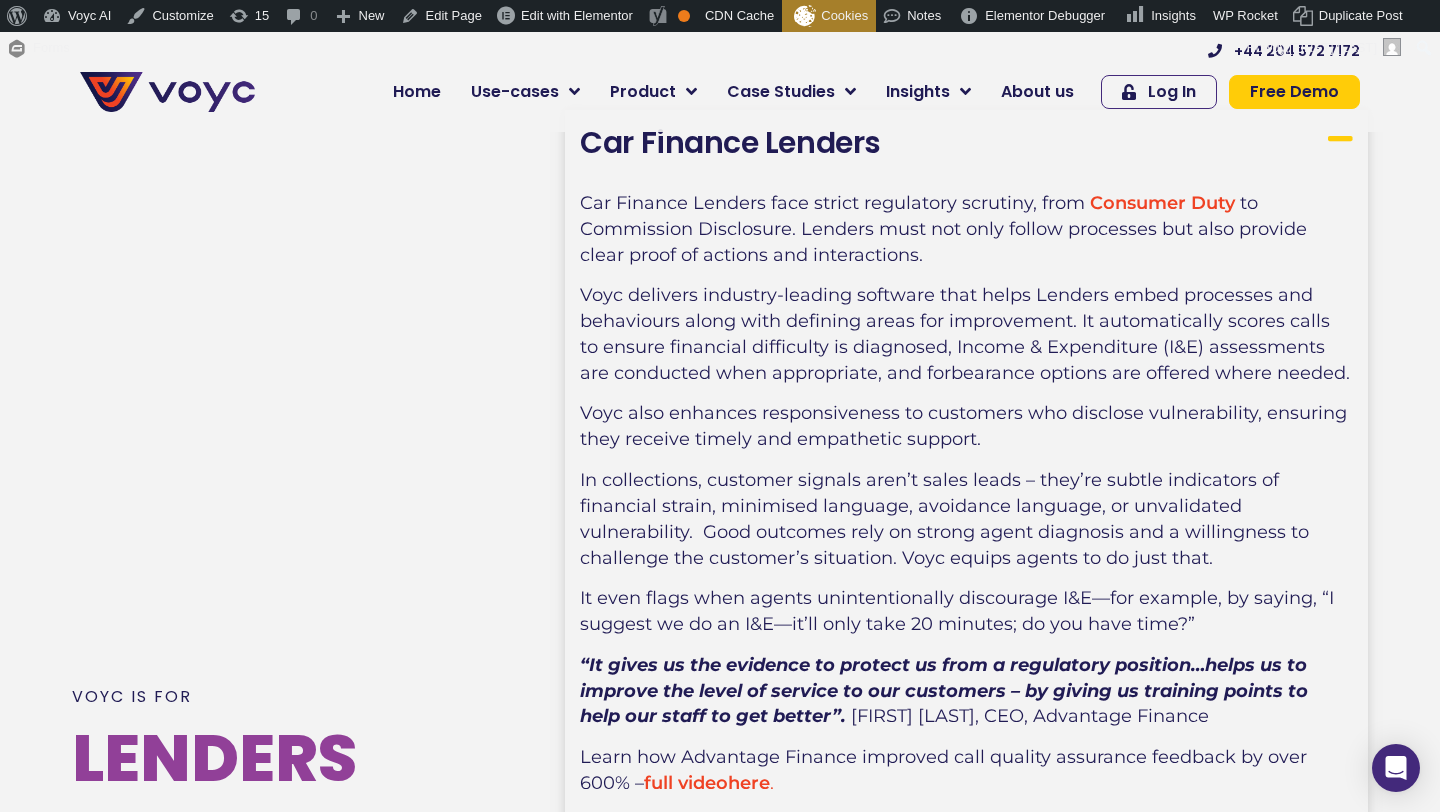 scroll, scrollTop: 2377, scrollLeft: 0, axis: vertical 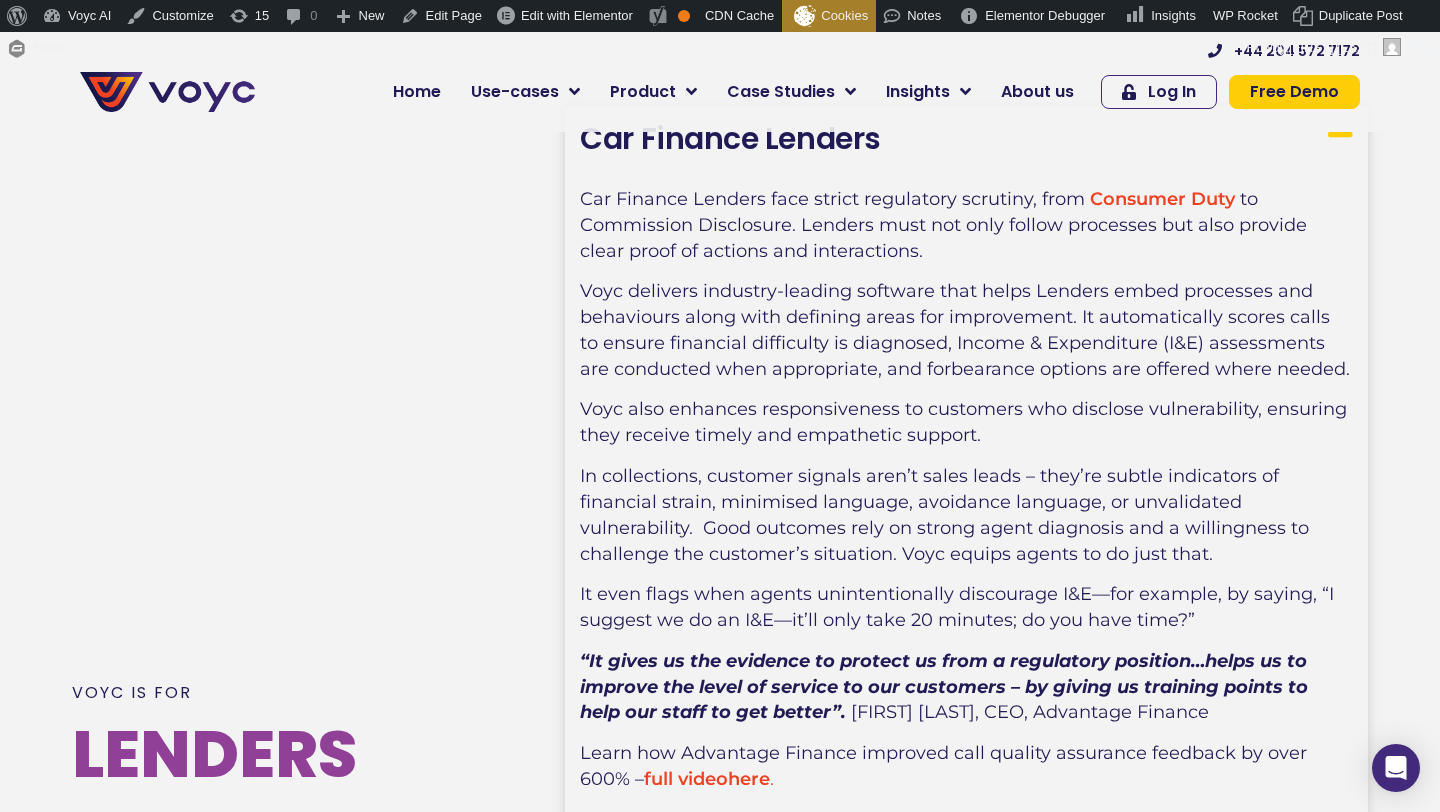 click on "In collections, customer signals aren’t sales leads – they’re subtle indicators of financial strain, minimised language, avoidance language, or unvalidated vulnerability.  Good outcomes rely on strong agent diagnosis and a willingness to challenge the customer’s situation. Voyc equips agents to do just that." at bounding box center (947, 515) 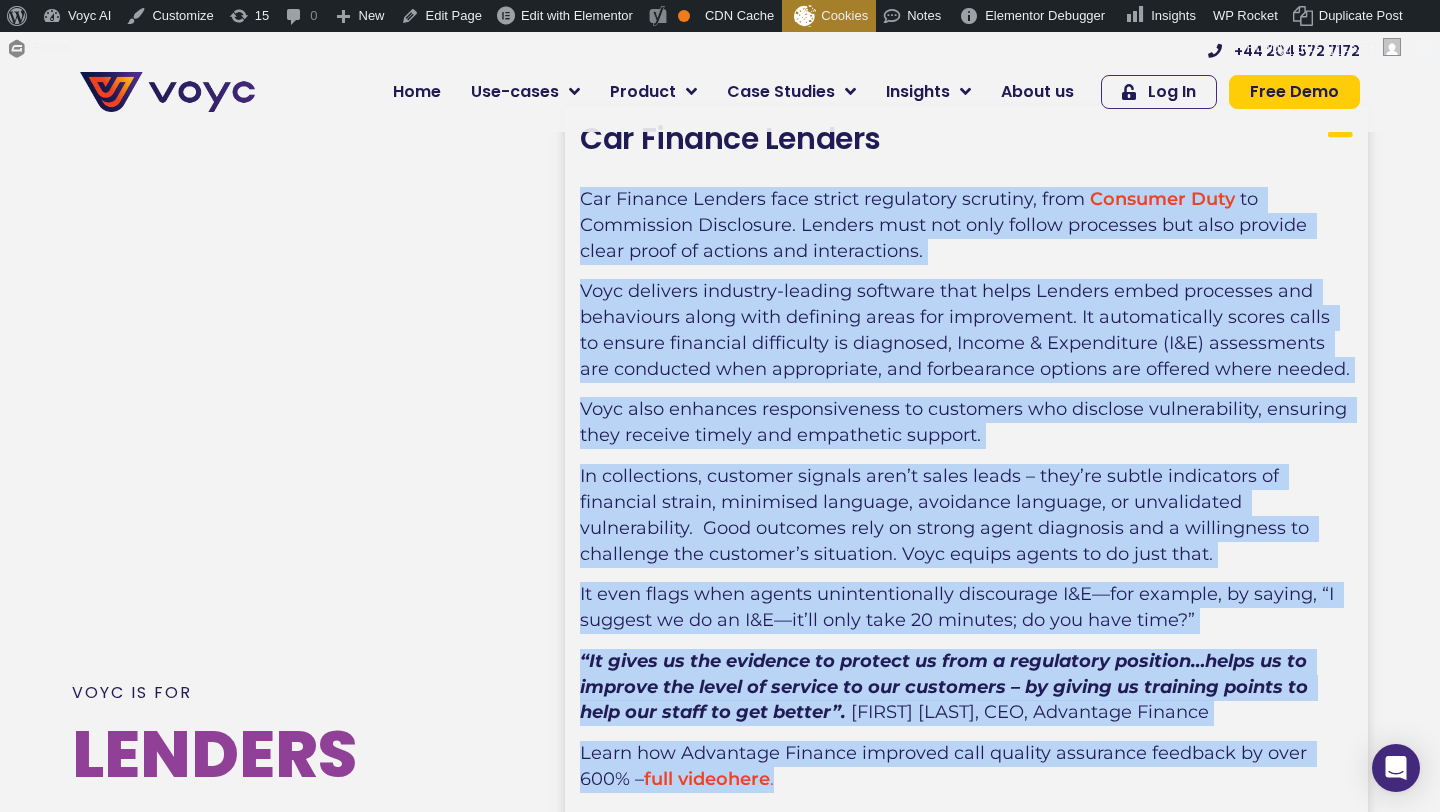drag, startPoint x: 579, startPoint y: 195, endPoint x: 881, endPoint y: 783, distance: 661.02045 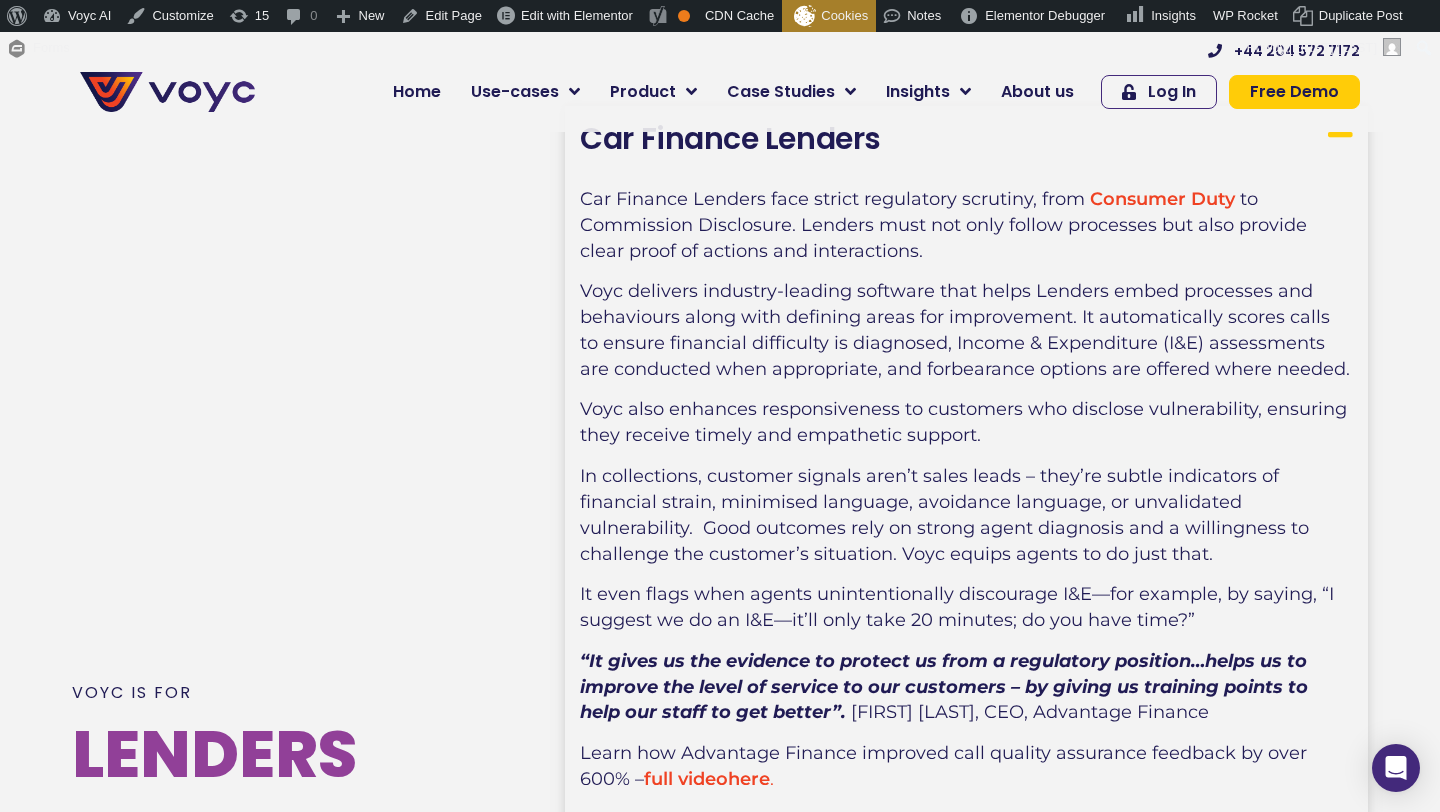 click on "Voyc is for
LENDERS
Lenders are the backbone of the finance sector. From houses to cars to consumer goods of all types, Lenders enable consumers to purchase goods and services and assets. Lenders are also first in the firing line when Regulators, Governments and Consumer bodies have concerns over credit instruments, credit access and credit payments and collections. Voyc AI is there to protect consumers and lenders by monitoring 100% of all of your calls, breaking the data down into relevant reports and escalating potential issues before they become problems, evidencing service consistency and enabling proof of action. Voyc has the practical knowledge, the proven tools and the processes to deliver compliant personal loan campaigns delighting your customers and fulfilling your regulatory responsibilities.
." at bounding box center (720, 972) 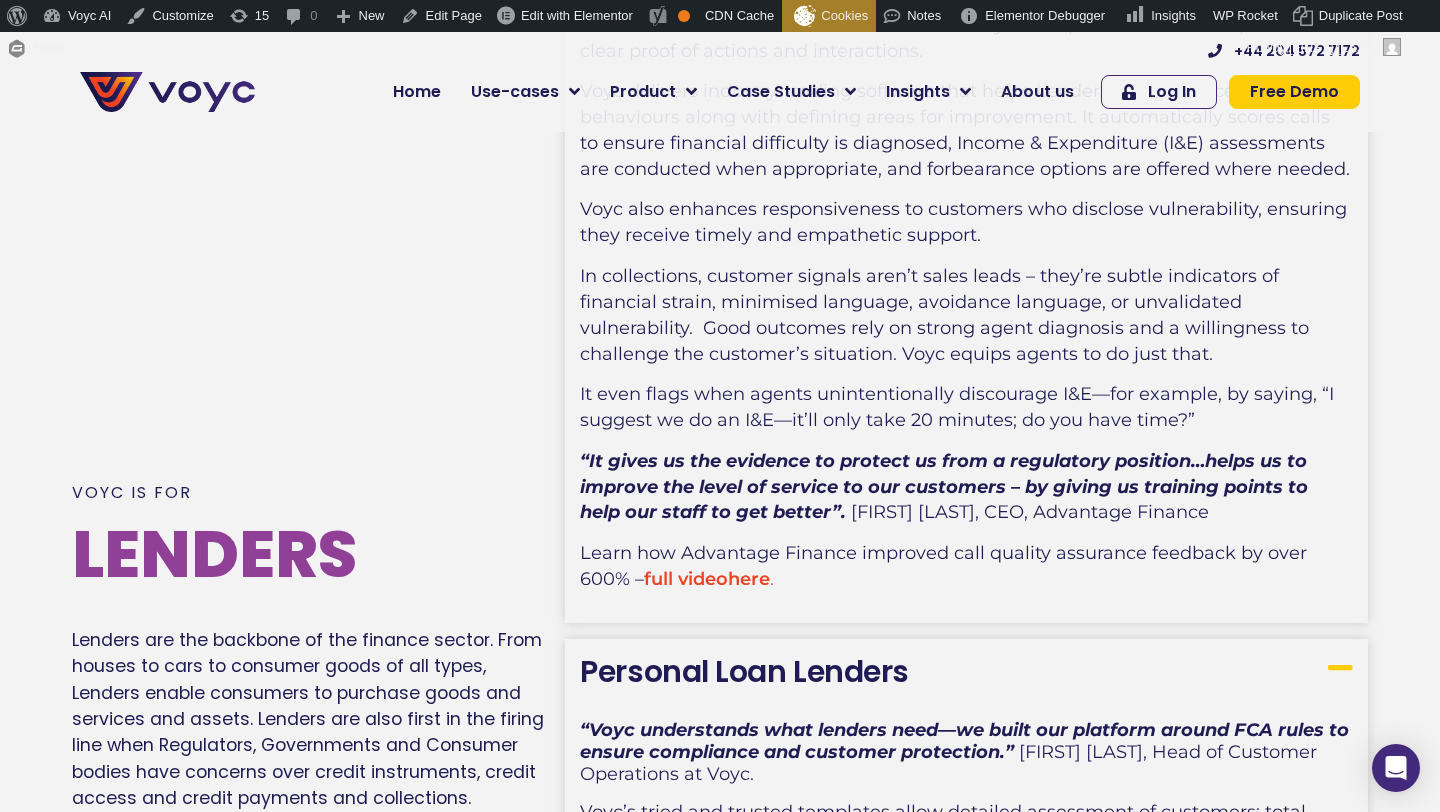scroll, scrollTop: 2642, scrollLeft: 0, axis: vertical 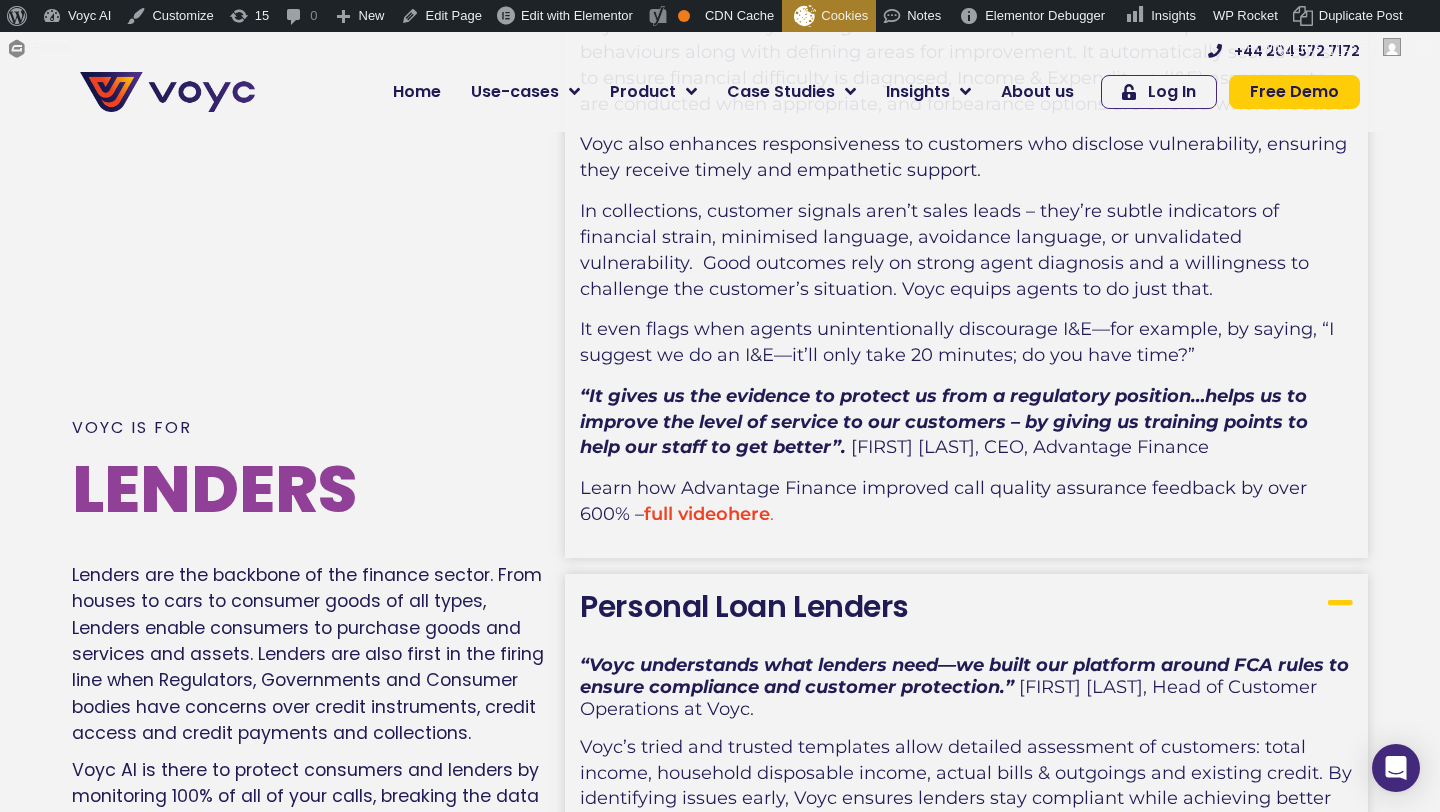 click on "full video" at bounding box center [686, 514] 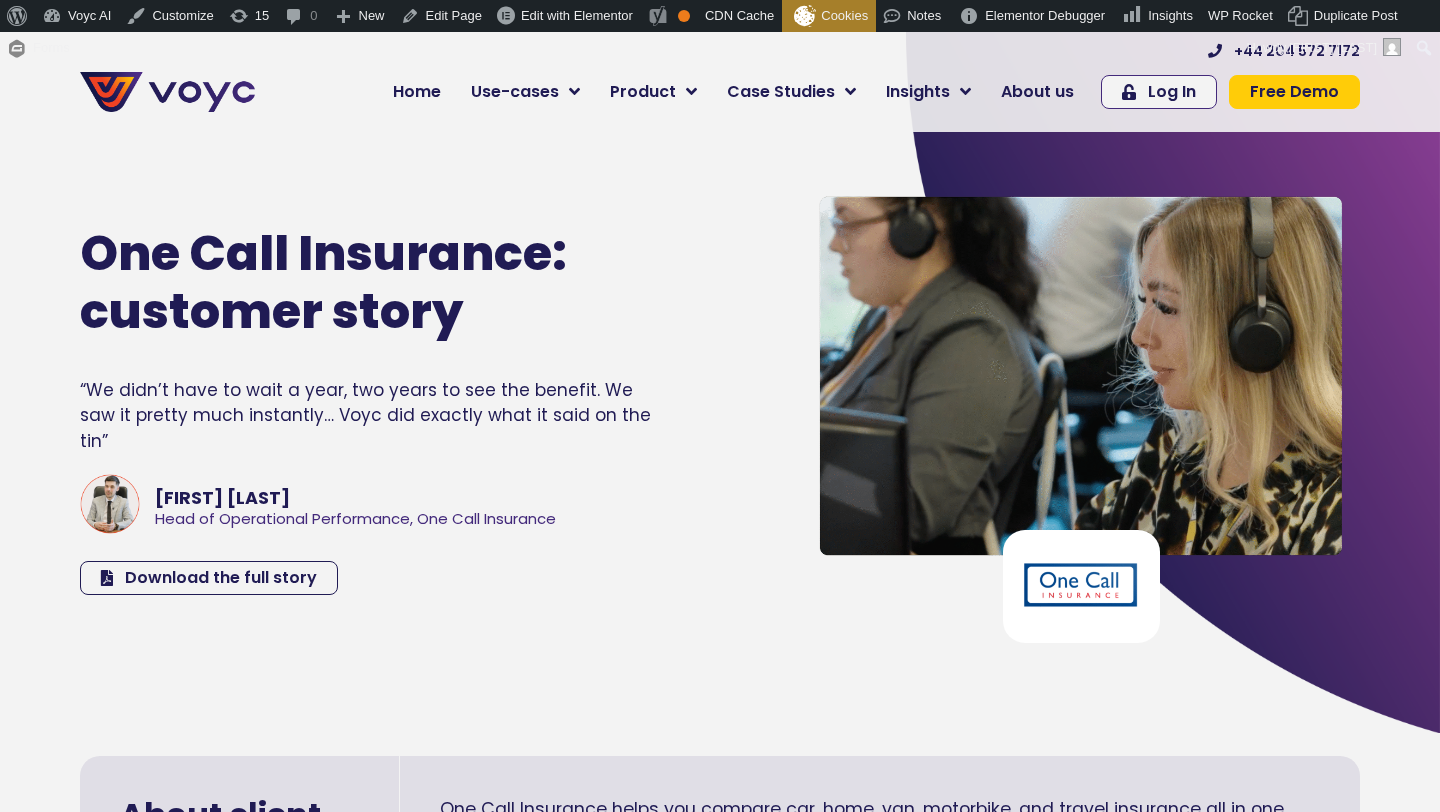 scroll, scrollTop: 3077, scrollLeft: 0, axis: vertical 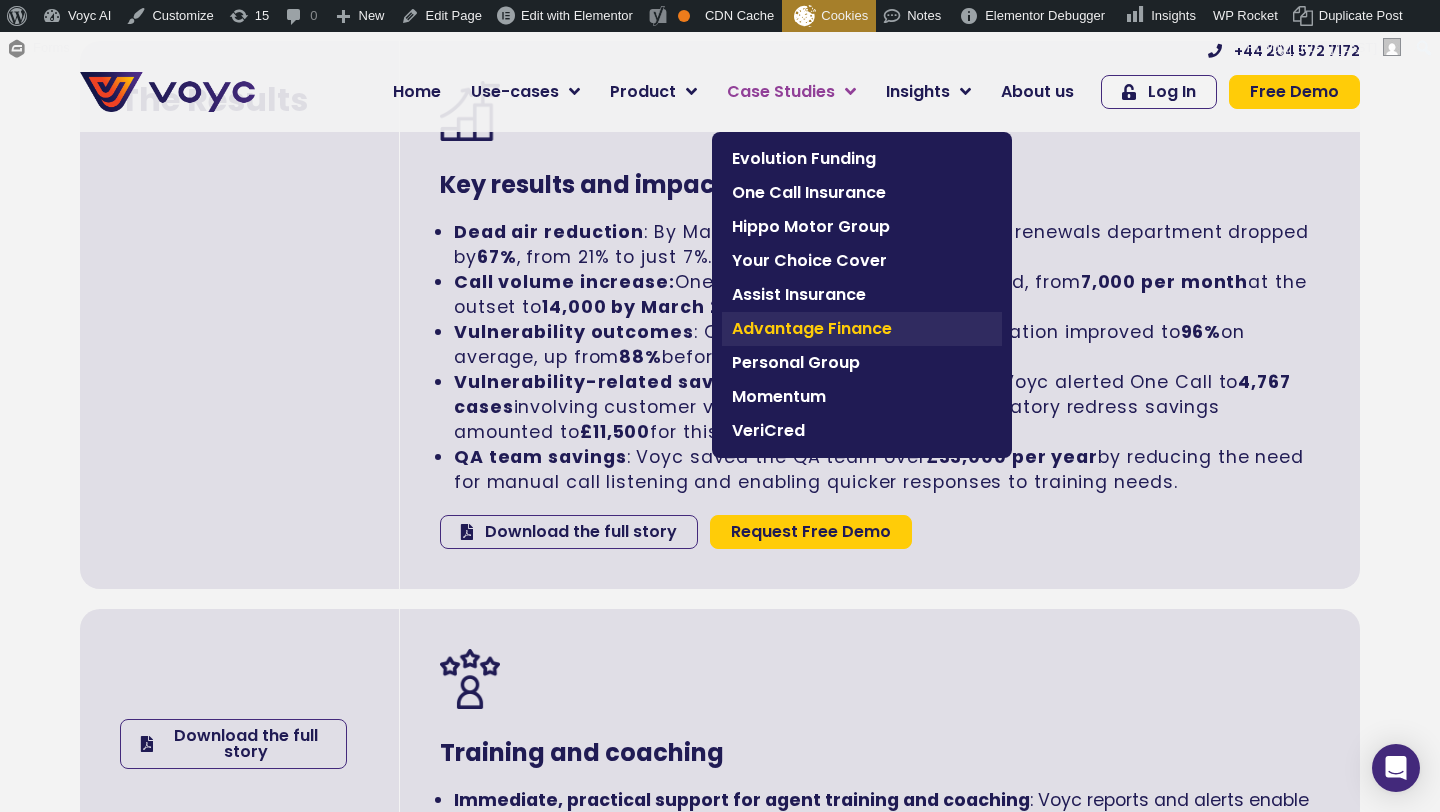 click on "Advantage Finance" at bounding box center (862, 329) 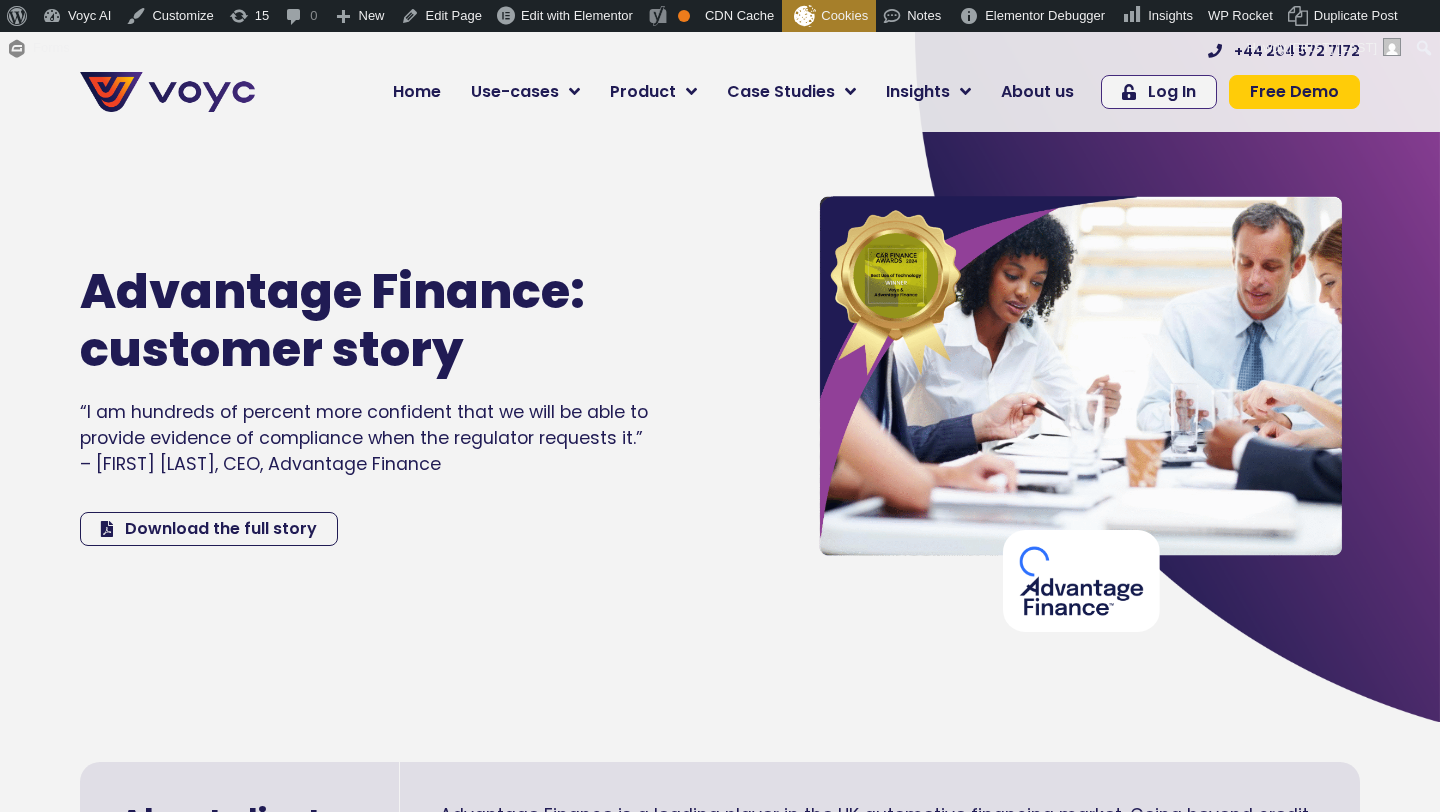 scroll, scrollTop: 0, scrollLeft: 0, axis: both 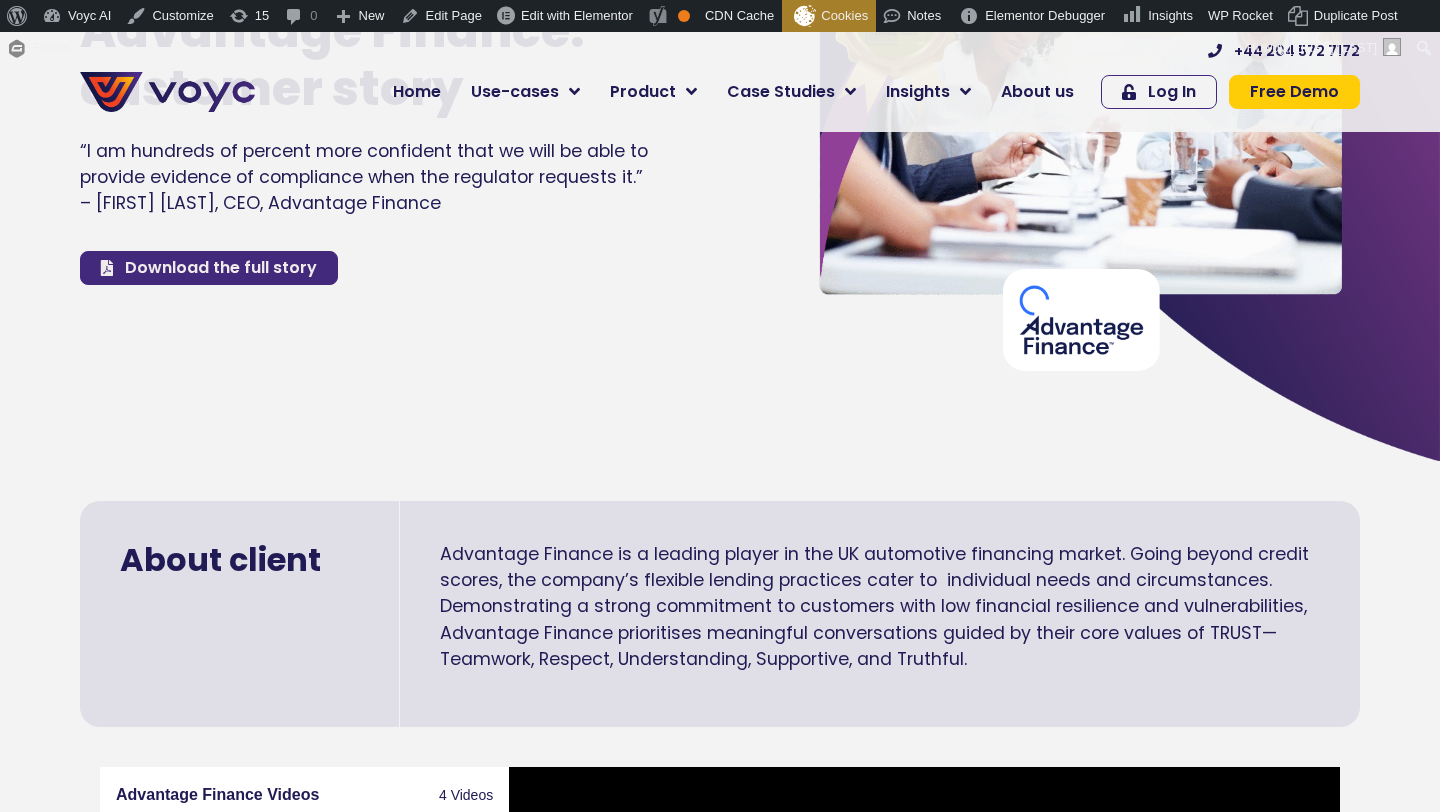 click on "Download the full story" at bounding box center [209, 268] 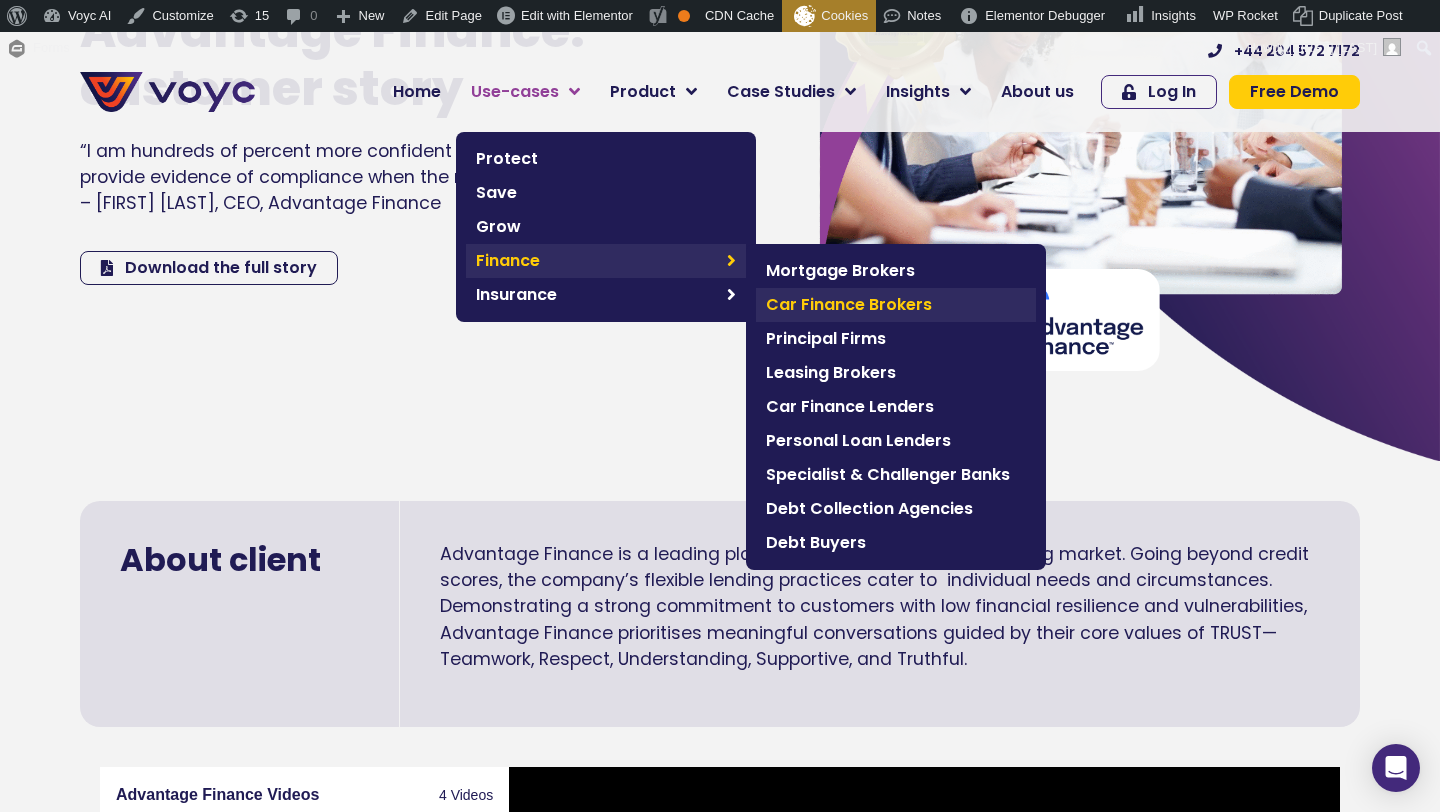 click on "Car Finance Brokers" at bounding box center [896, 305] 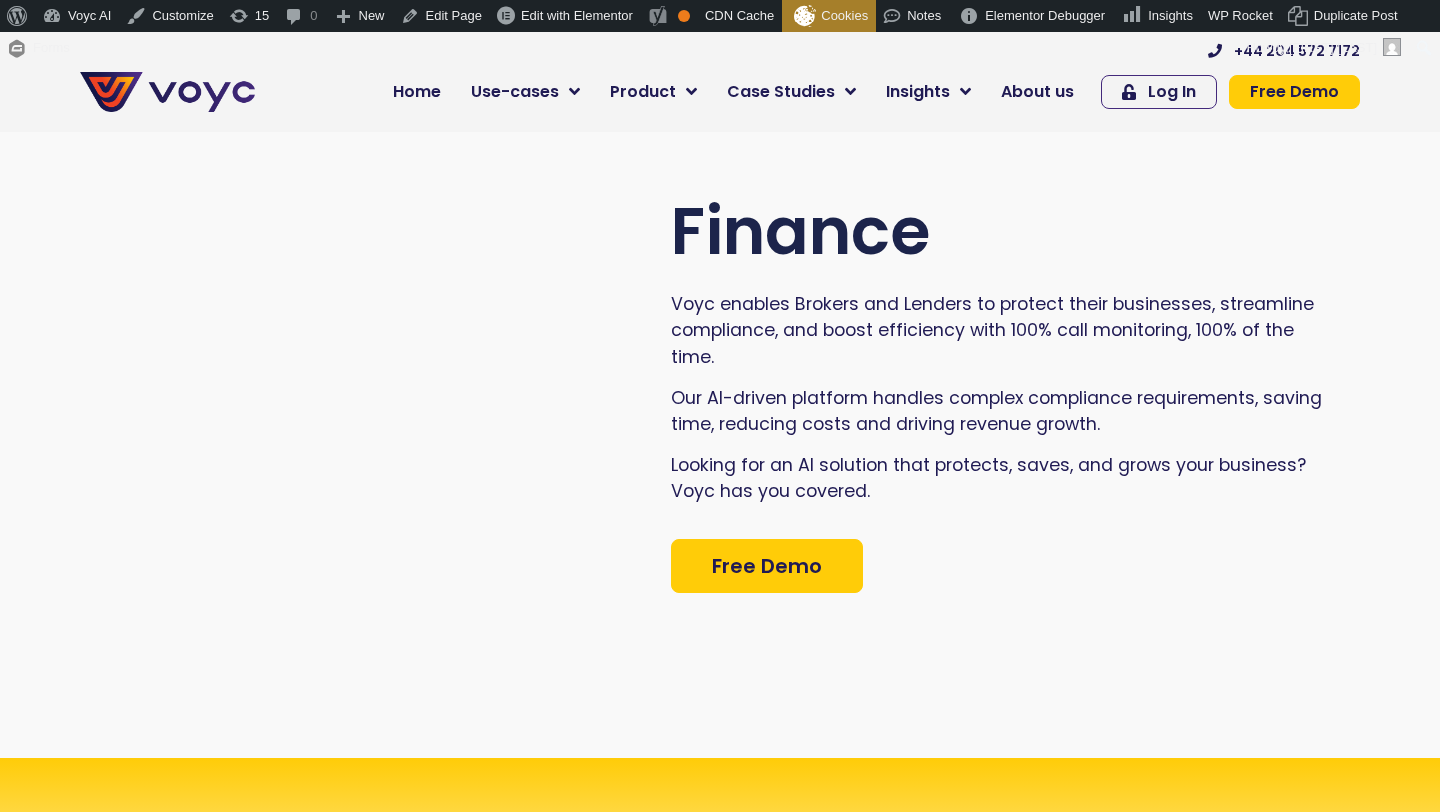 scroll, scrollTop: 122, scrollLeft: 0, axis: vertical 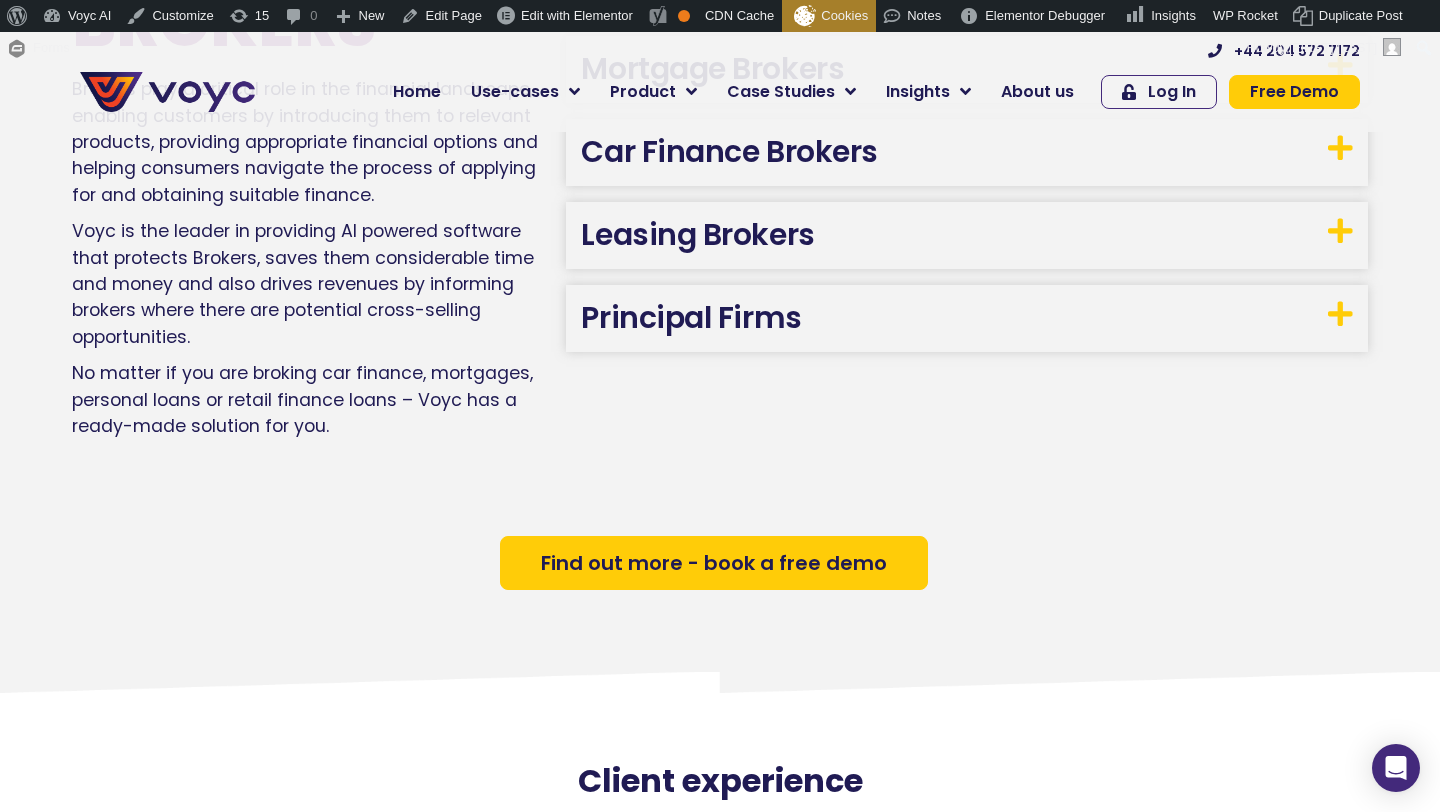 click on "Car Finance Brokers" at bounding box center [967, 152] 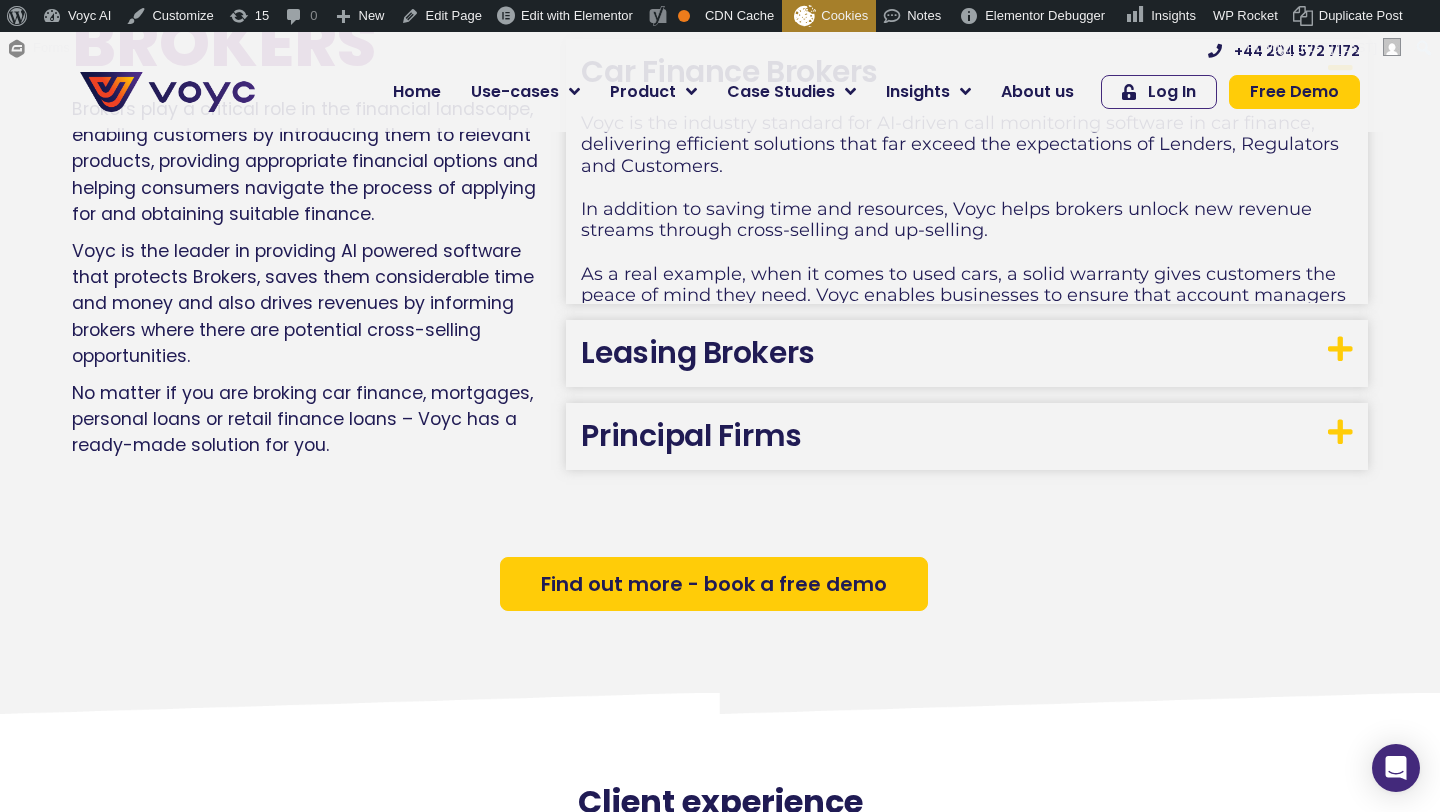 scroll, scrollTop: 1305, scrollLeft: 0, axis: vertical 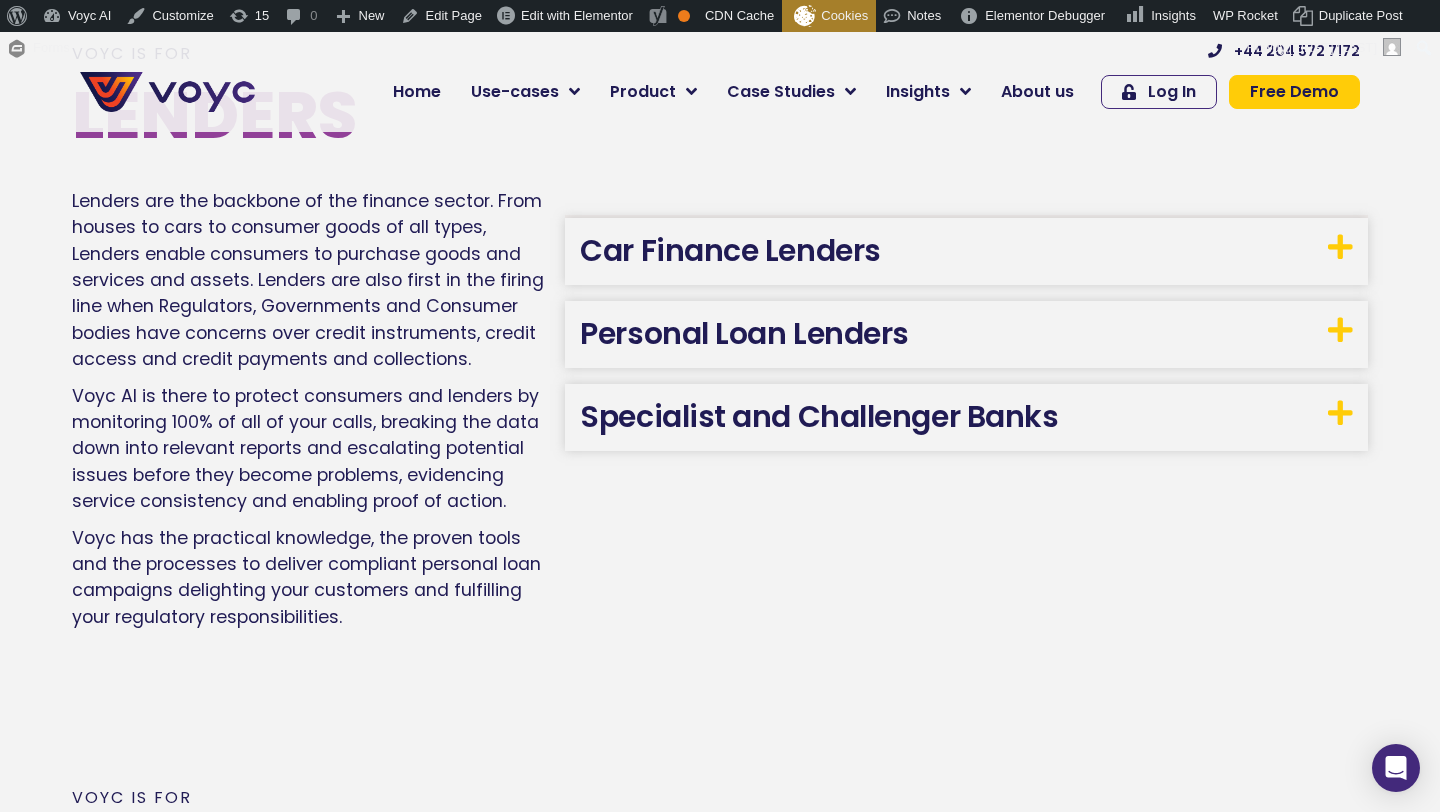 click on "Car Finance Lenders" at bounding box center (730, 250) 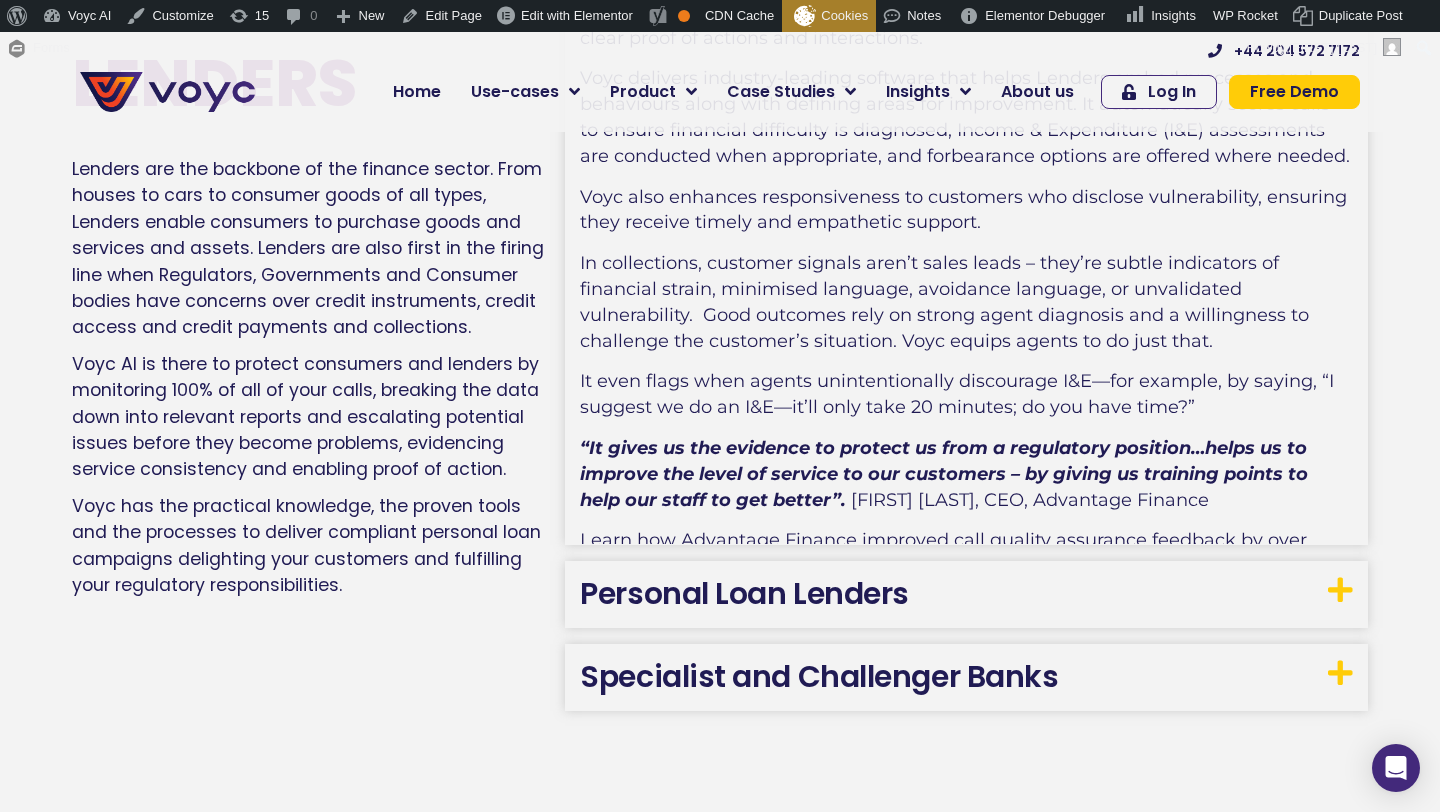 scroll, scrollTop: 2807, scrollLeft: 0, axis: vertical 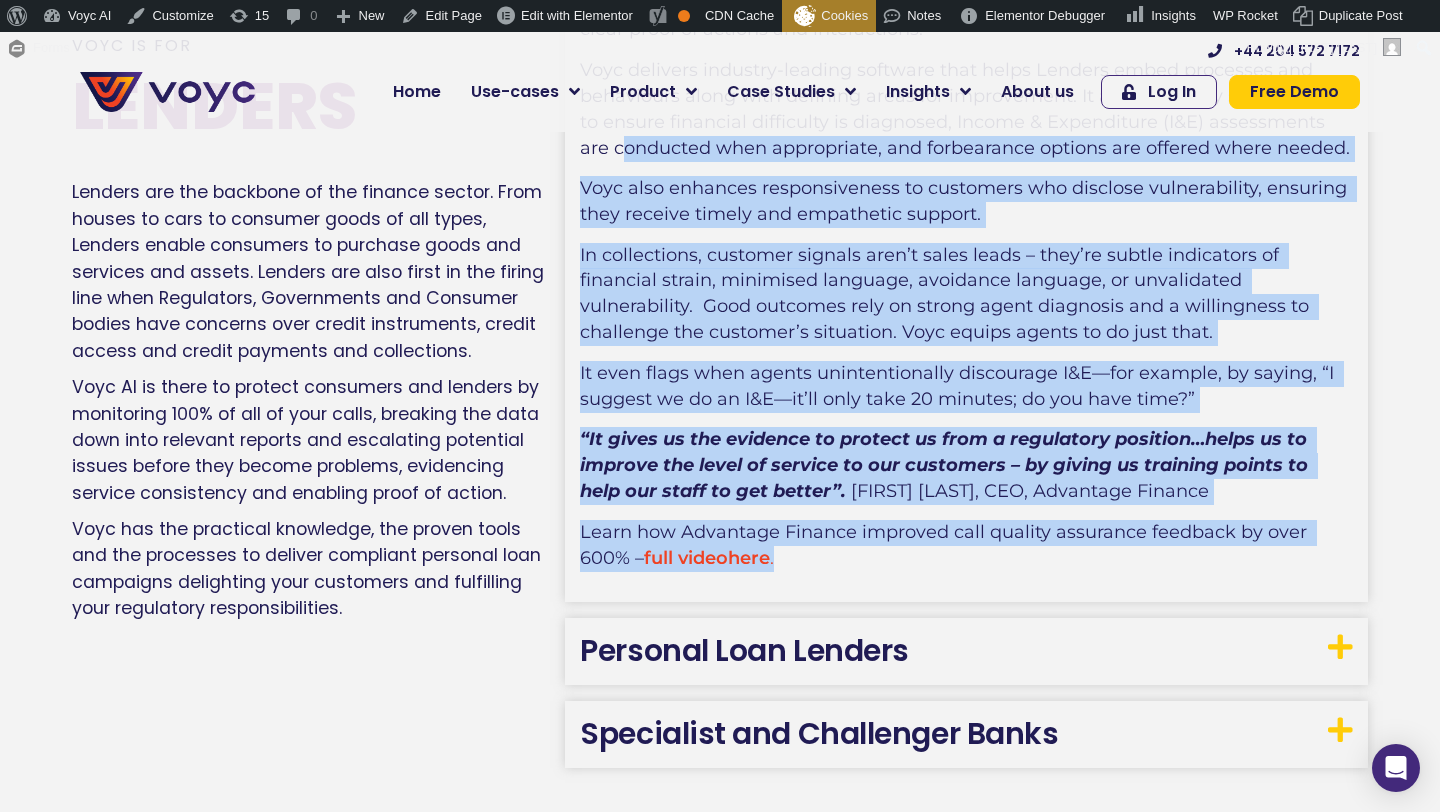 drag, startPoint x: 803, startPoint y: 569, endPoint x: 652, endPoint y: 297, distance: 311.10287 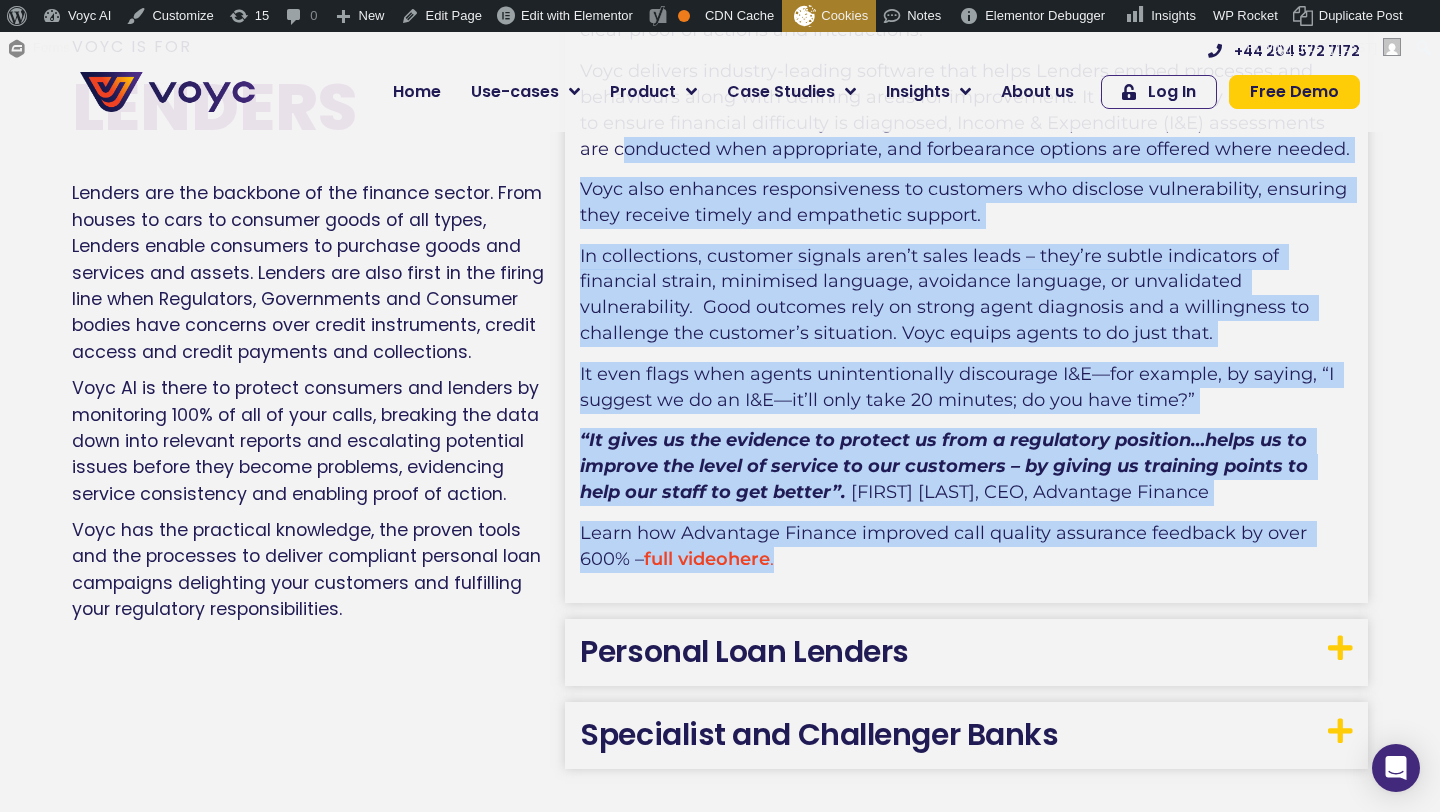 click on "“It gives us the evidence to protect us from a regulatory position…helps us to improve the level of service to our customers – by giving us training points to help our staff to get better”." at bounding box center (946, 466) 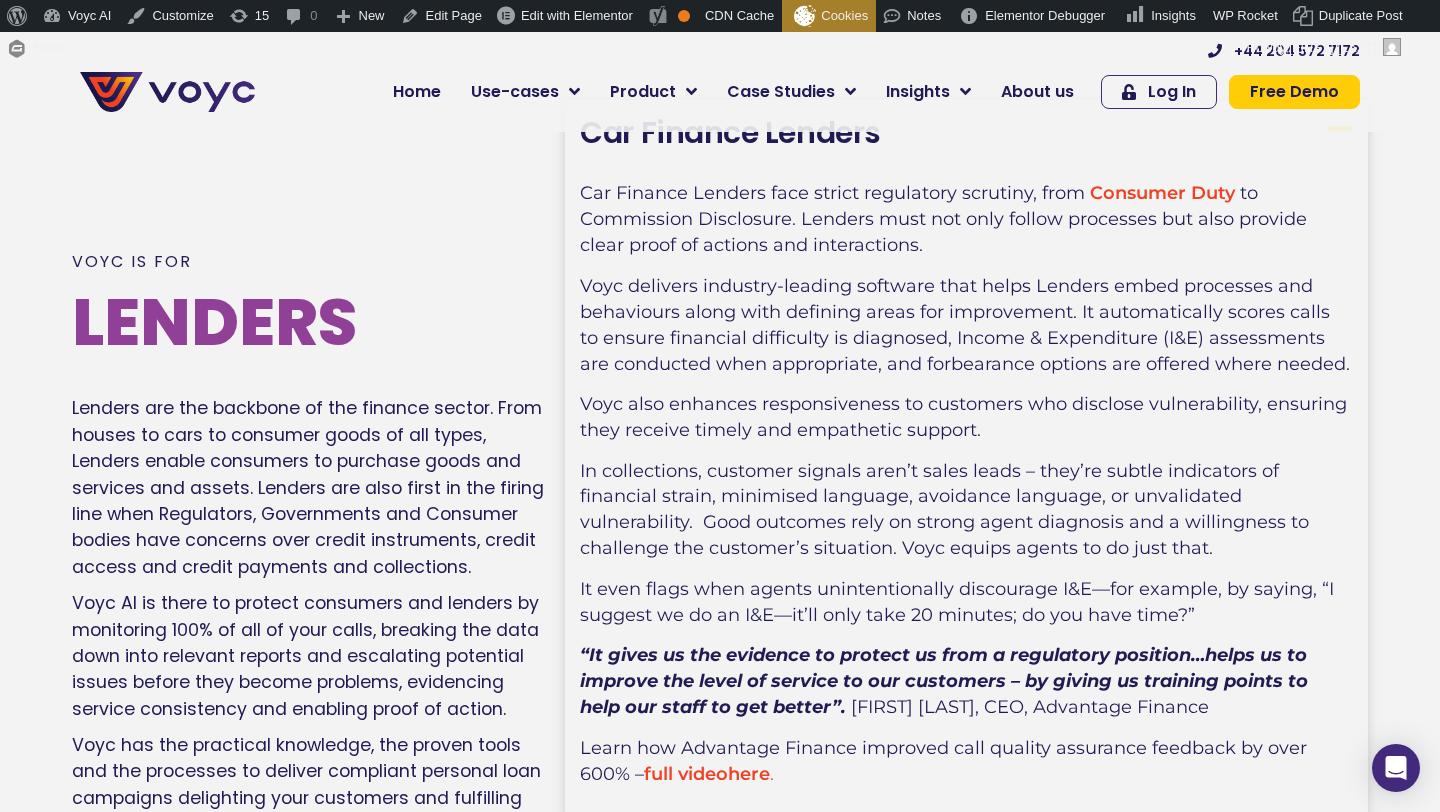 scroll, scrollTop: 2601, scrollLeft: 0, axis: vertical 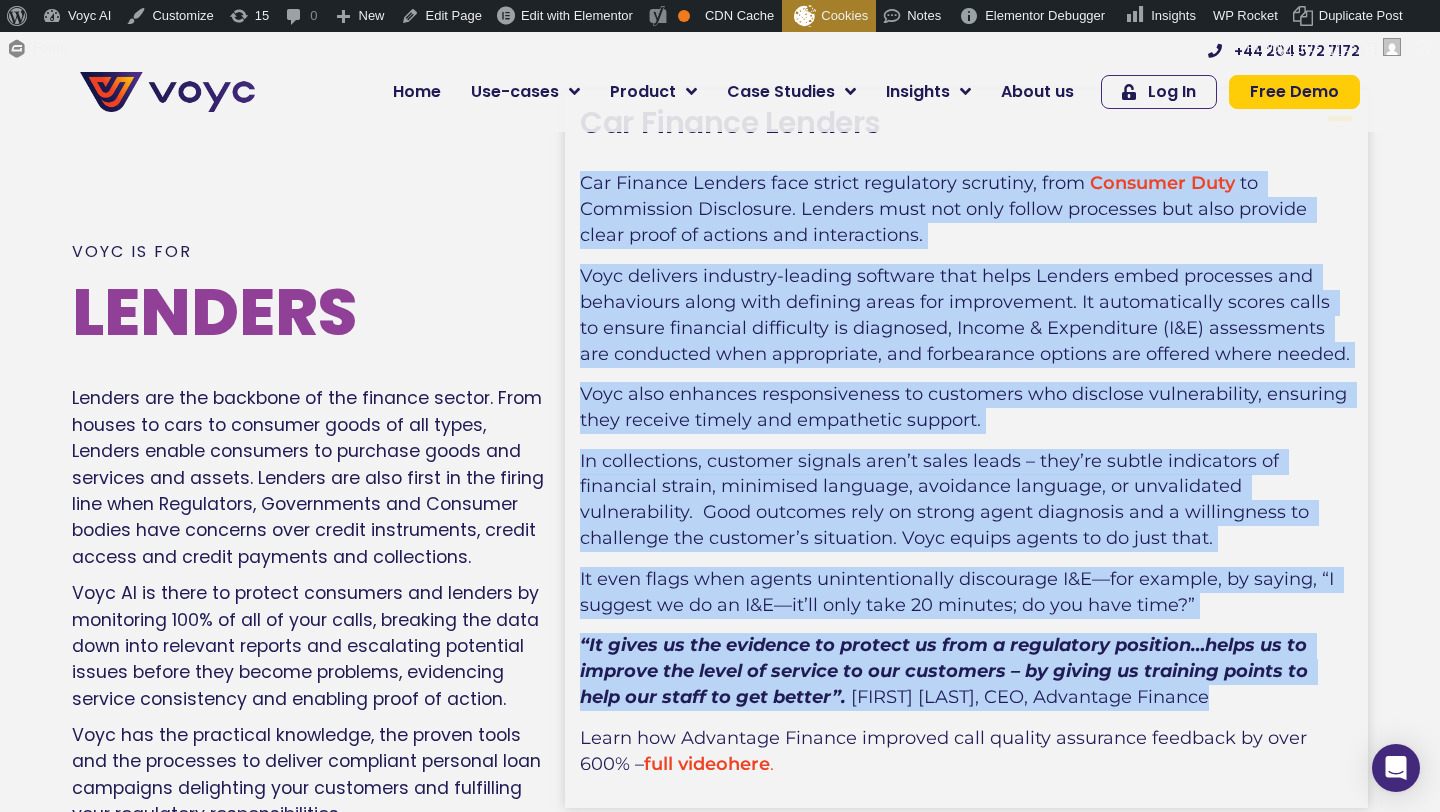 drag, startPoint x: 582, startPoint y: 182, endPoint x: 1252, endPoint y: 716, distance: 856.7707 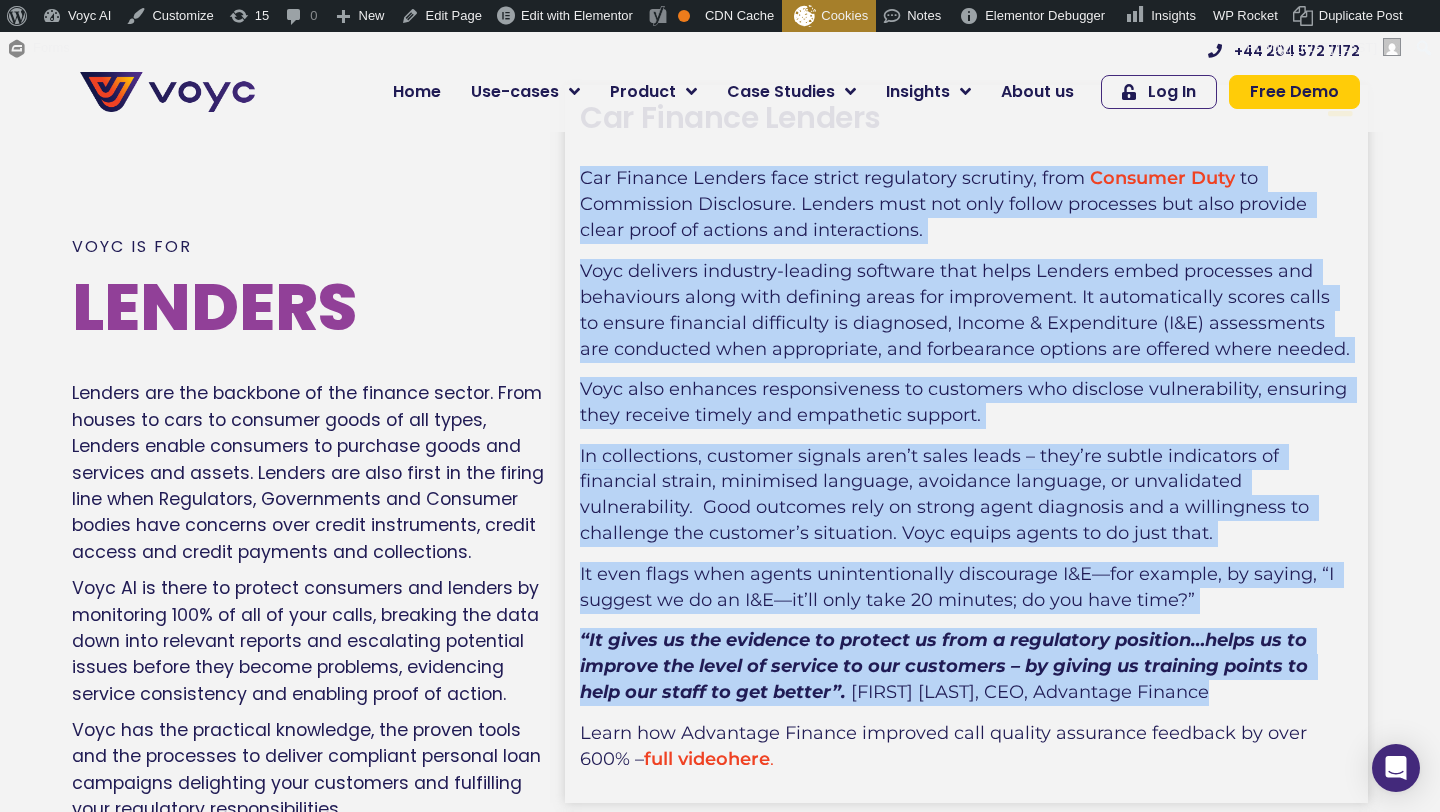 copy on "Car Finance Lenders face strict regulatory scrutiny, from   Consumer Duty   to Commission Disclosure. Lenders must not only follow processes but also provide clear proof of actions and interactions. Voyc delivers industry-leading software that helps Lenders embed processes and behaviours along with defining areas for improvement. It automatically scores calls to ensure financial difficulty is diagnosed, Income & Expenditure (I&E) assessments are conducted when appropriate, and forbearance options are offered where needed. Voyc also enhances responsiveness to customers who disclose vulnerability, ensuring they receive timely and empathetic support.  In collections, customer signals aren’t sales leads – they’re subtle indicators of financial strain, minimised language, avoidance language, or unvalidated vulnerability.  Good outcomes rely on strong agent diagnosis and a willingness to challenge the customer’s situation. Voyc equips agents to do just that. It even flags when agents unintentionally discourage I..." 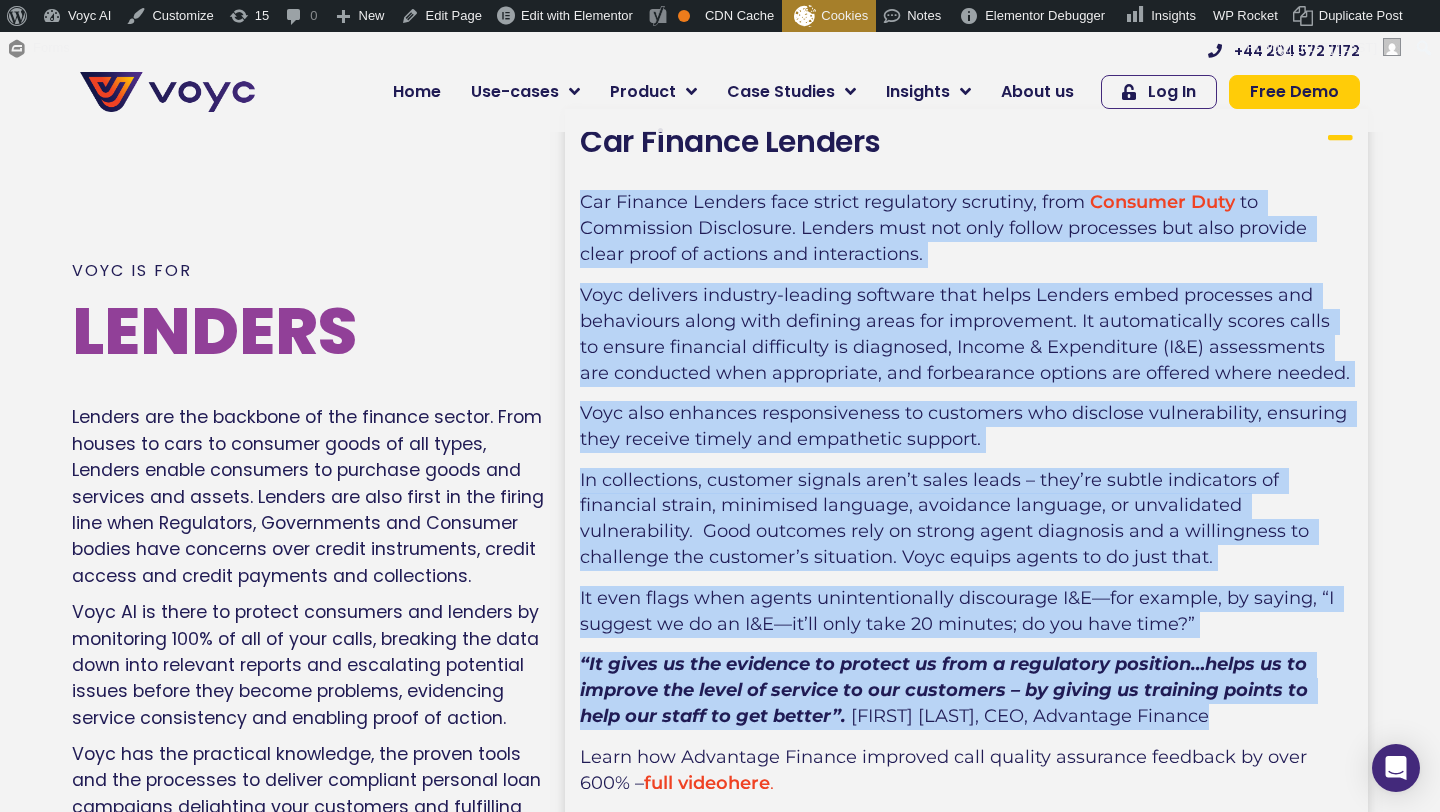 scroll, scrollTop: 2583, scrollLeft: 0, axis: vertical 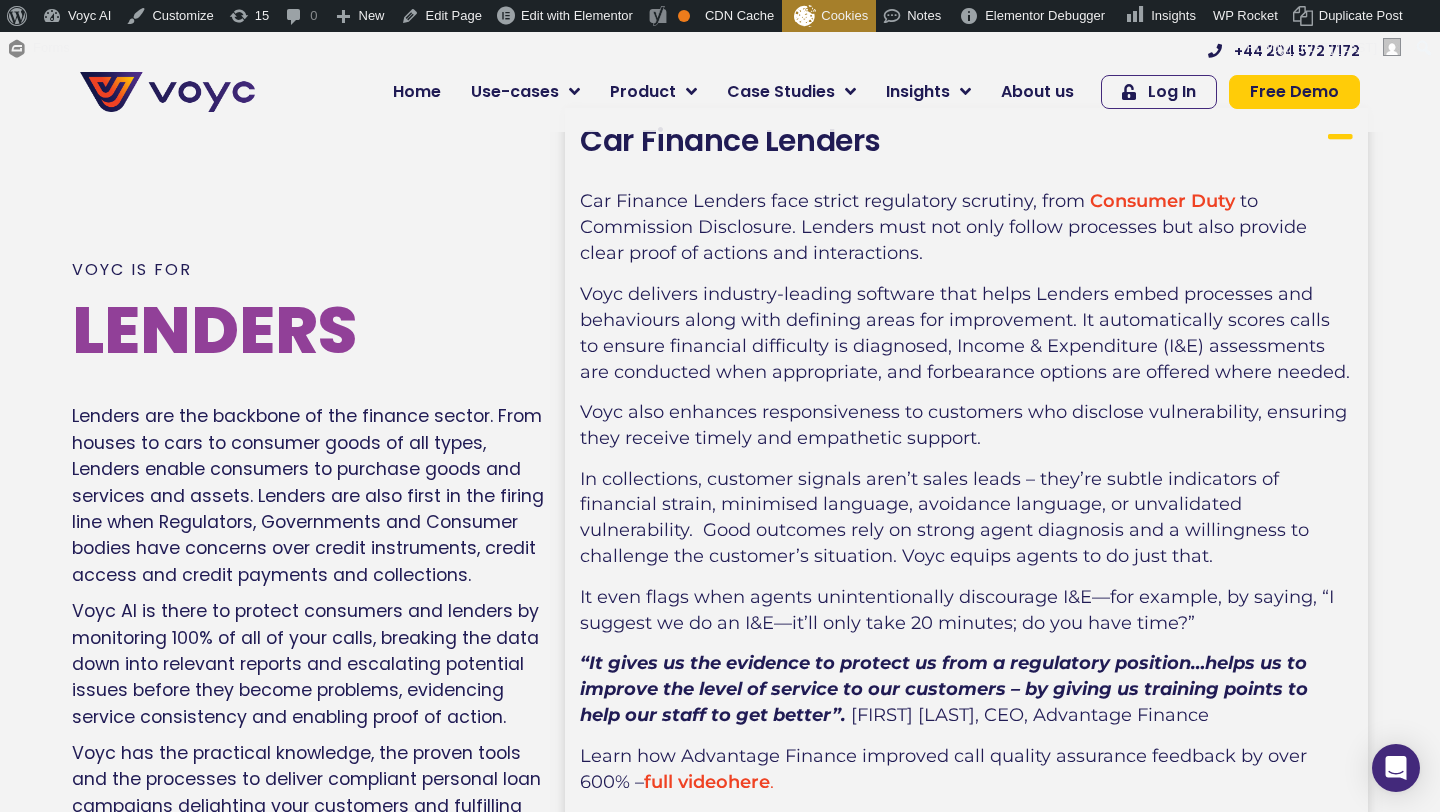 click on "Voyc delivers industry-leading software that helps Lenders embed processes and behaviours along with defining areas for improvement. It automatically scores calls to ensure financial difficulty is diagnosed, Income & Expenditure (I&E) assessments are conducted when appropriate, and forbearance options are offered where needed." at bounding box center [965, 333] 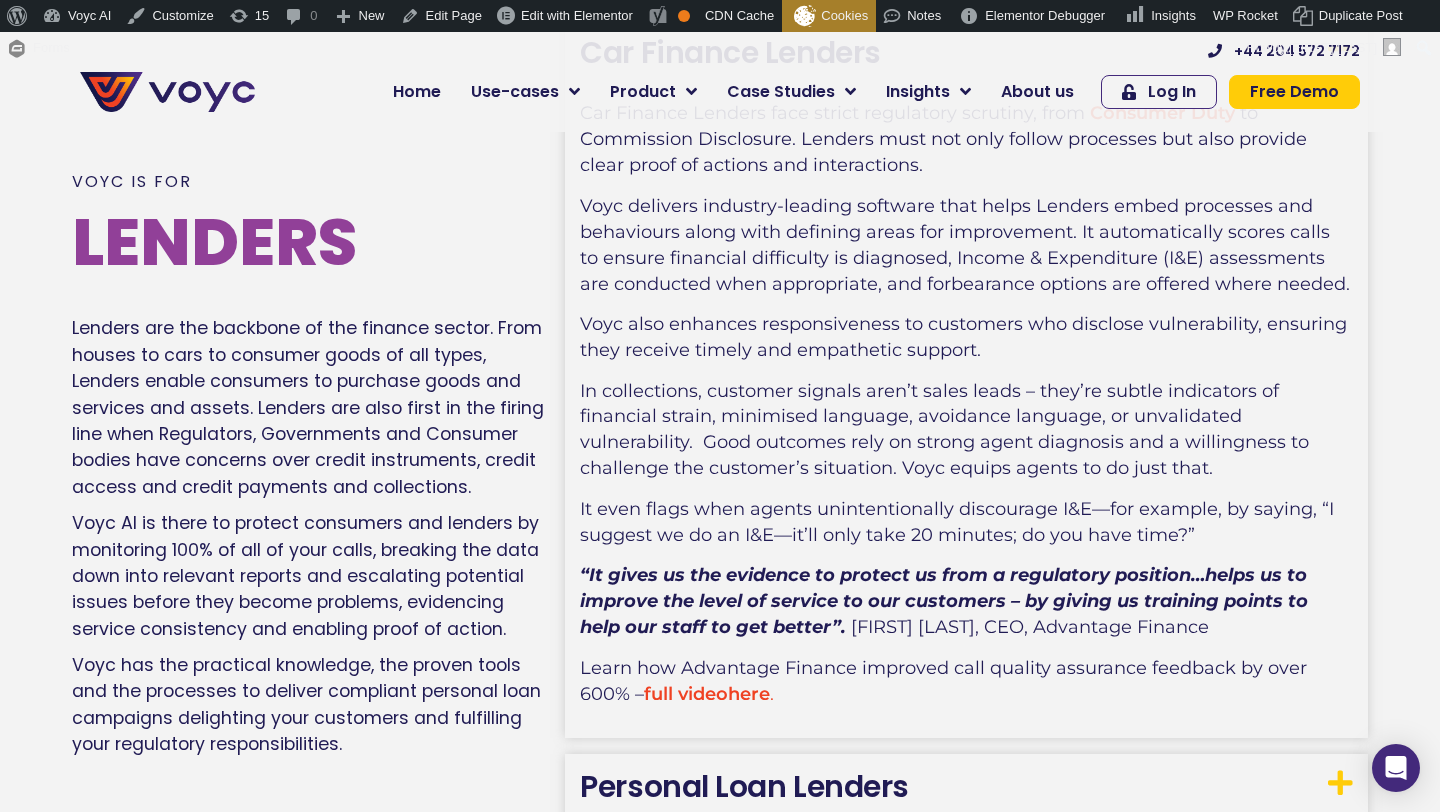 scroll, scrollTop: 2674, scrollLeft: 0, axis: vertical 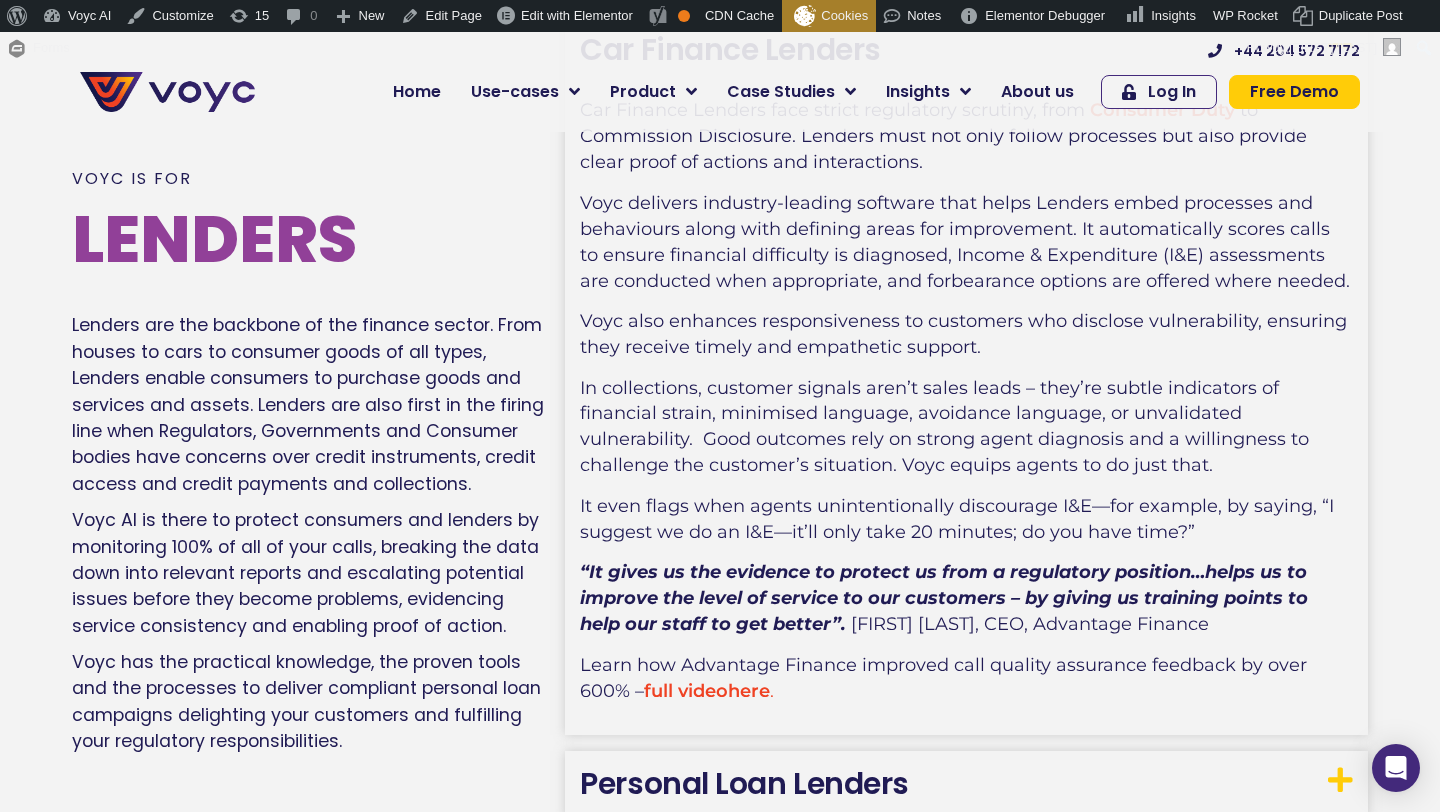 drag, startPoint x: 803, startPoint y: 324, endPoint x: 575, endPoint y: 306, distance: 228.70943 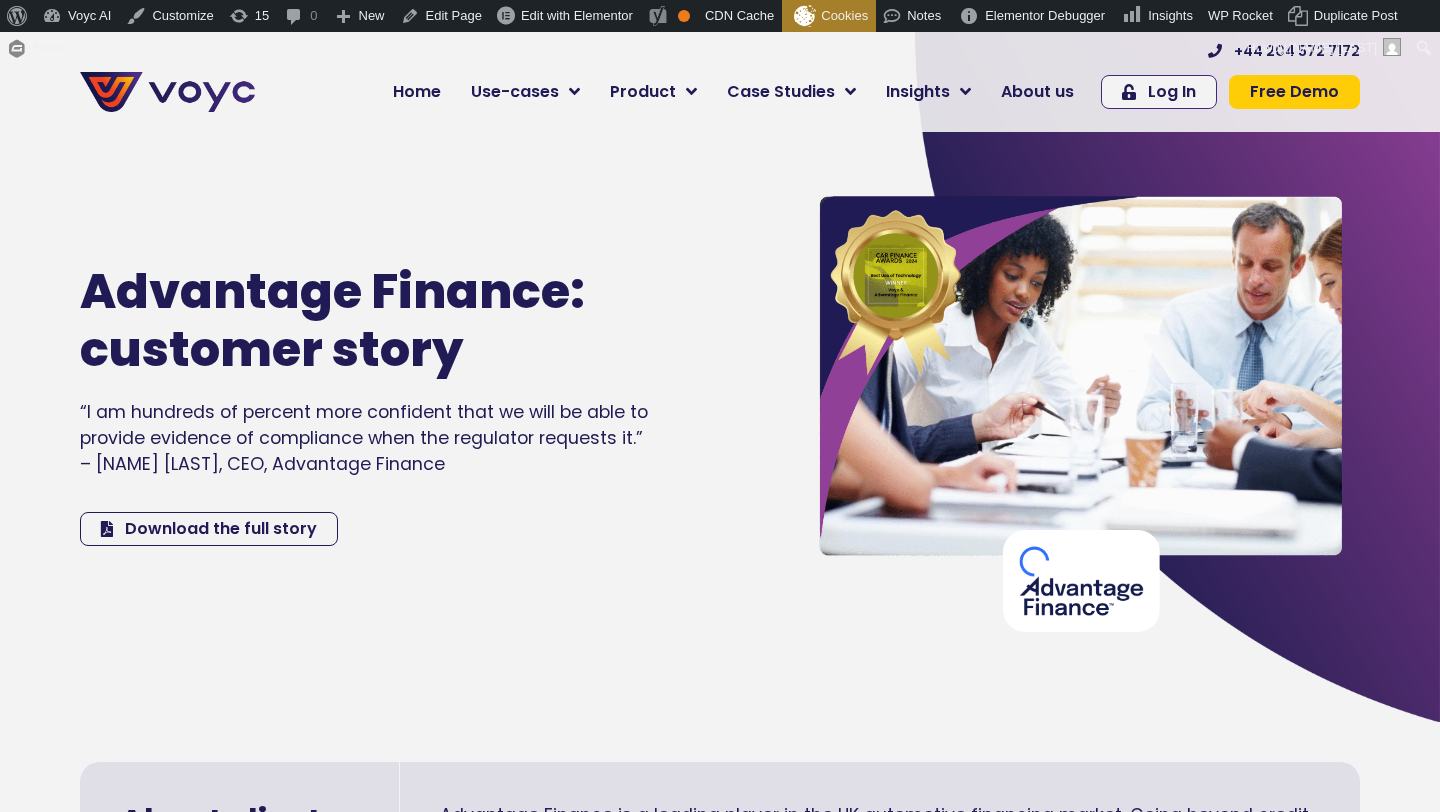 scroll, scrollTop: 0, scrollLeft: 0, axis: both 